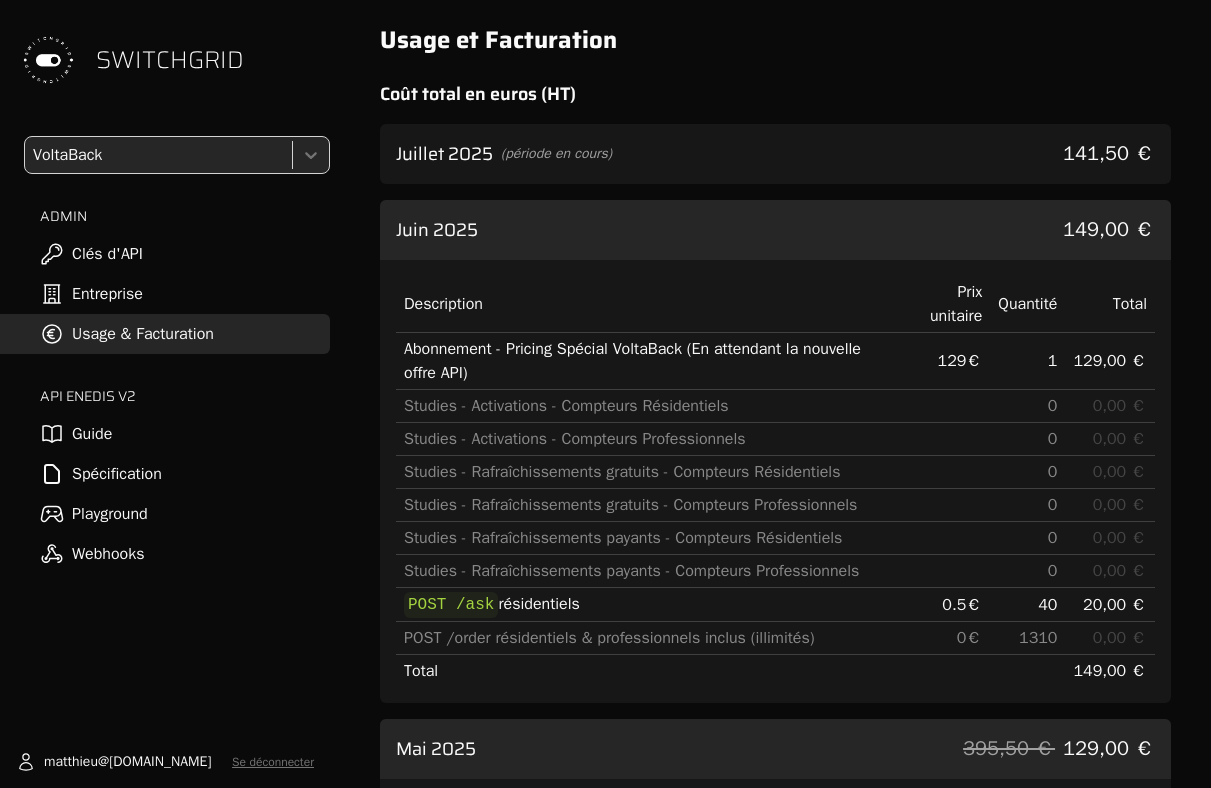 scroll, scrollTop: 0, scrollLeft: 0, axis: both 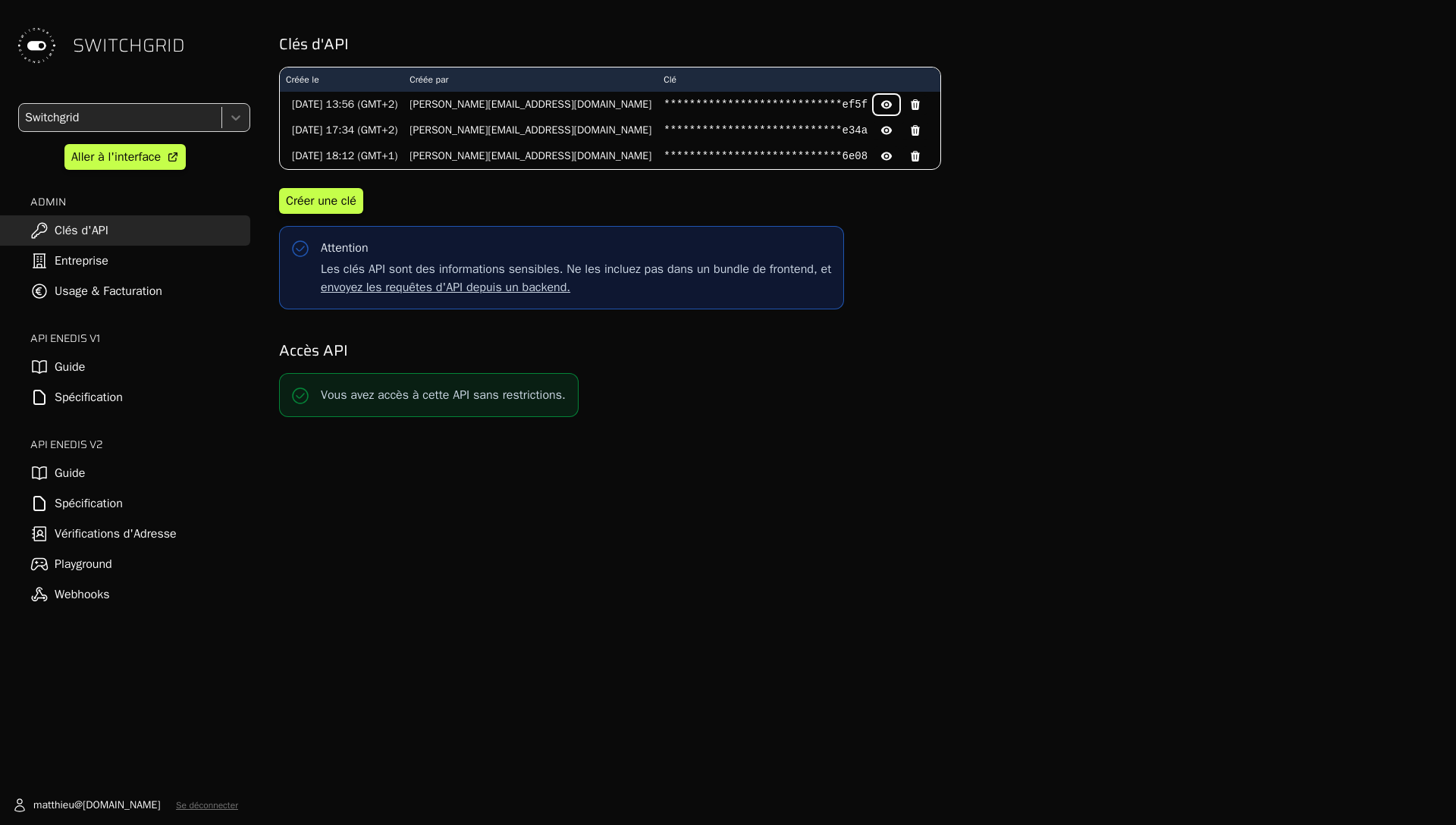 click 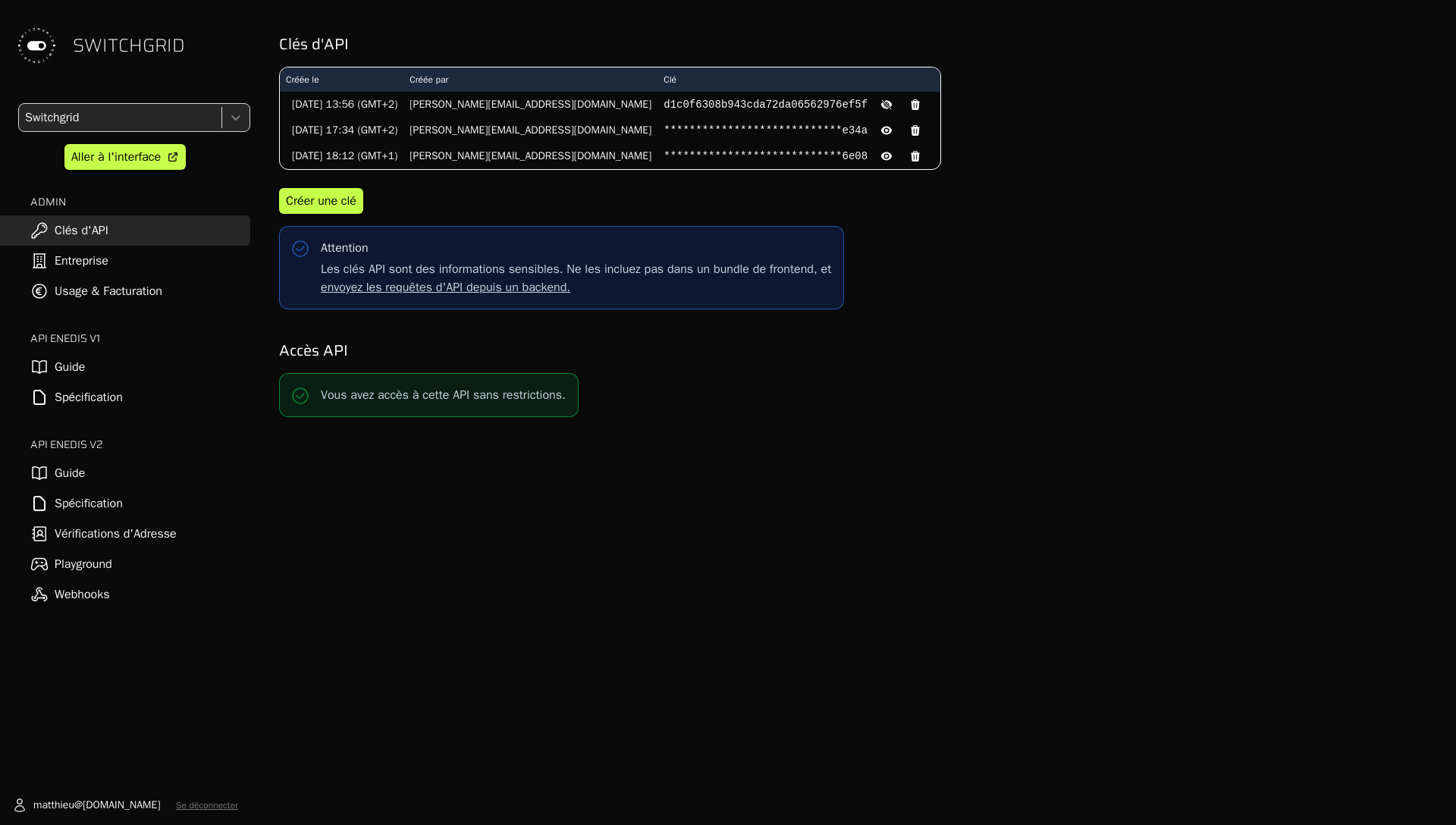 click on "d1c0f6308b943cda72da06562976ef5f" at bounding box center (765, 105) 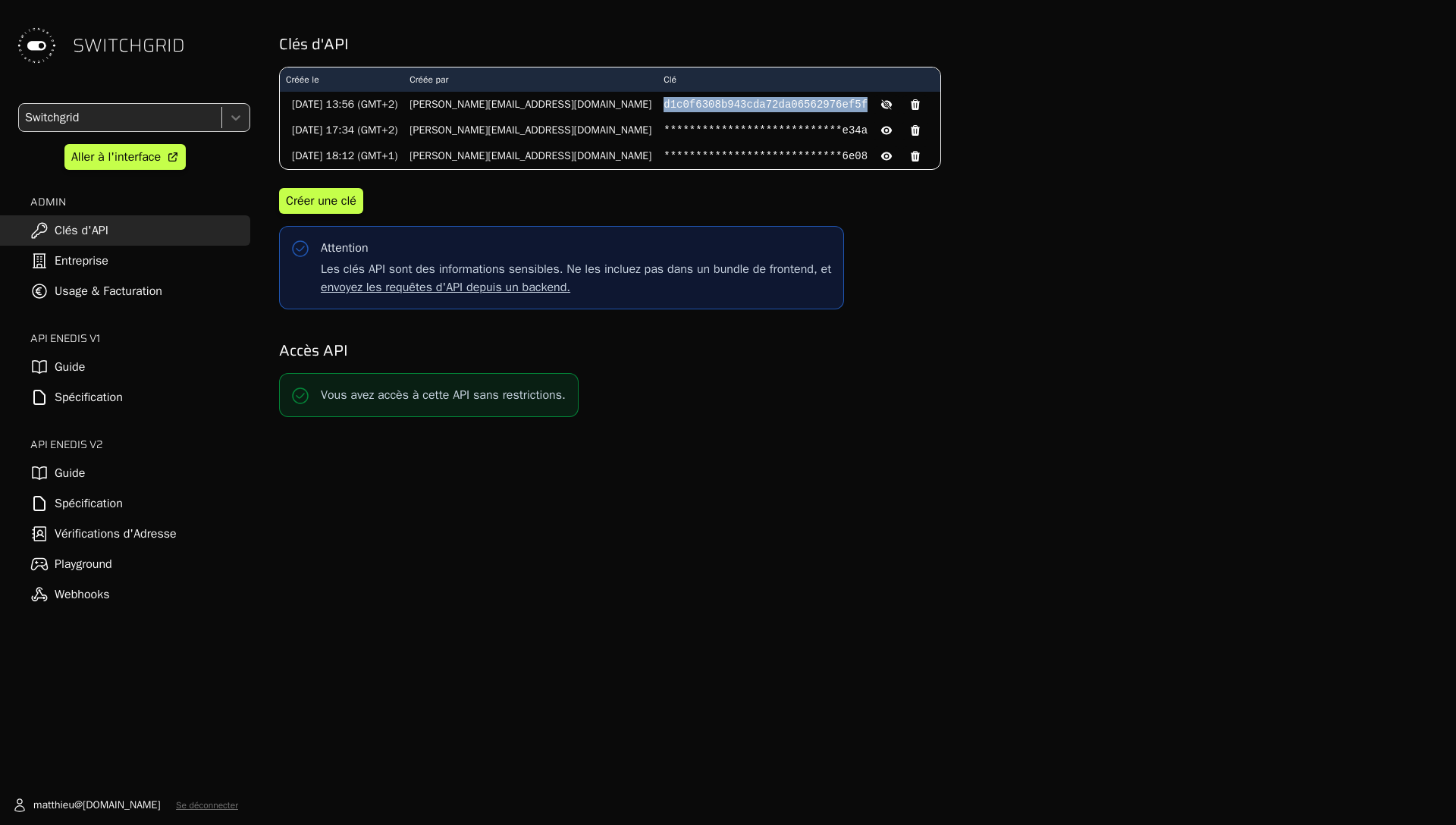 copy on "d1c0f6308b943cda72da06562976ef5f" 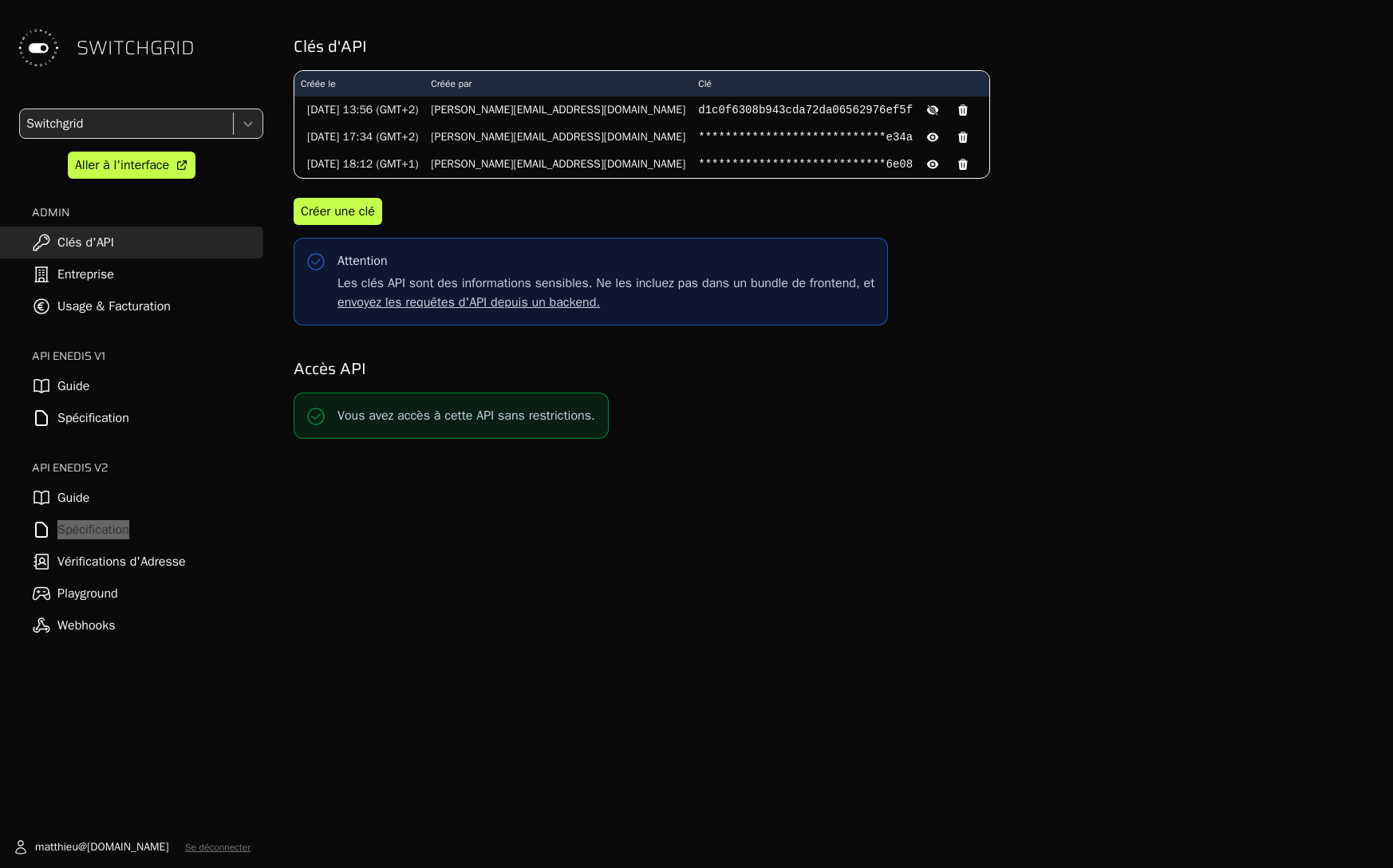drag, startPoint x: 85, startPoint y: 527, endPoint x: 141, endPoint y: 520, distance: 56.4358 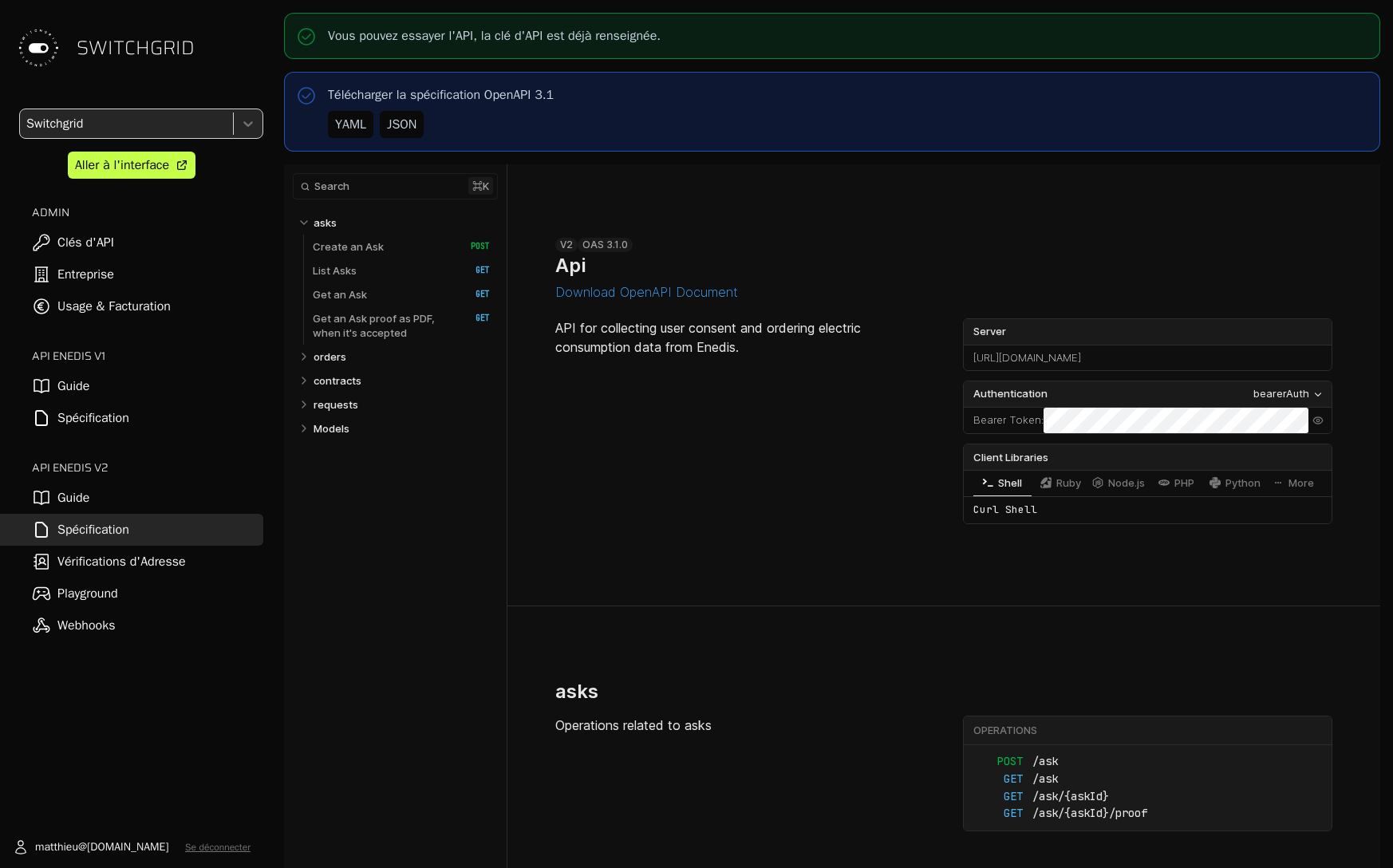 select on "**********" 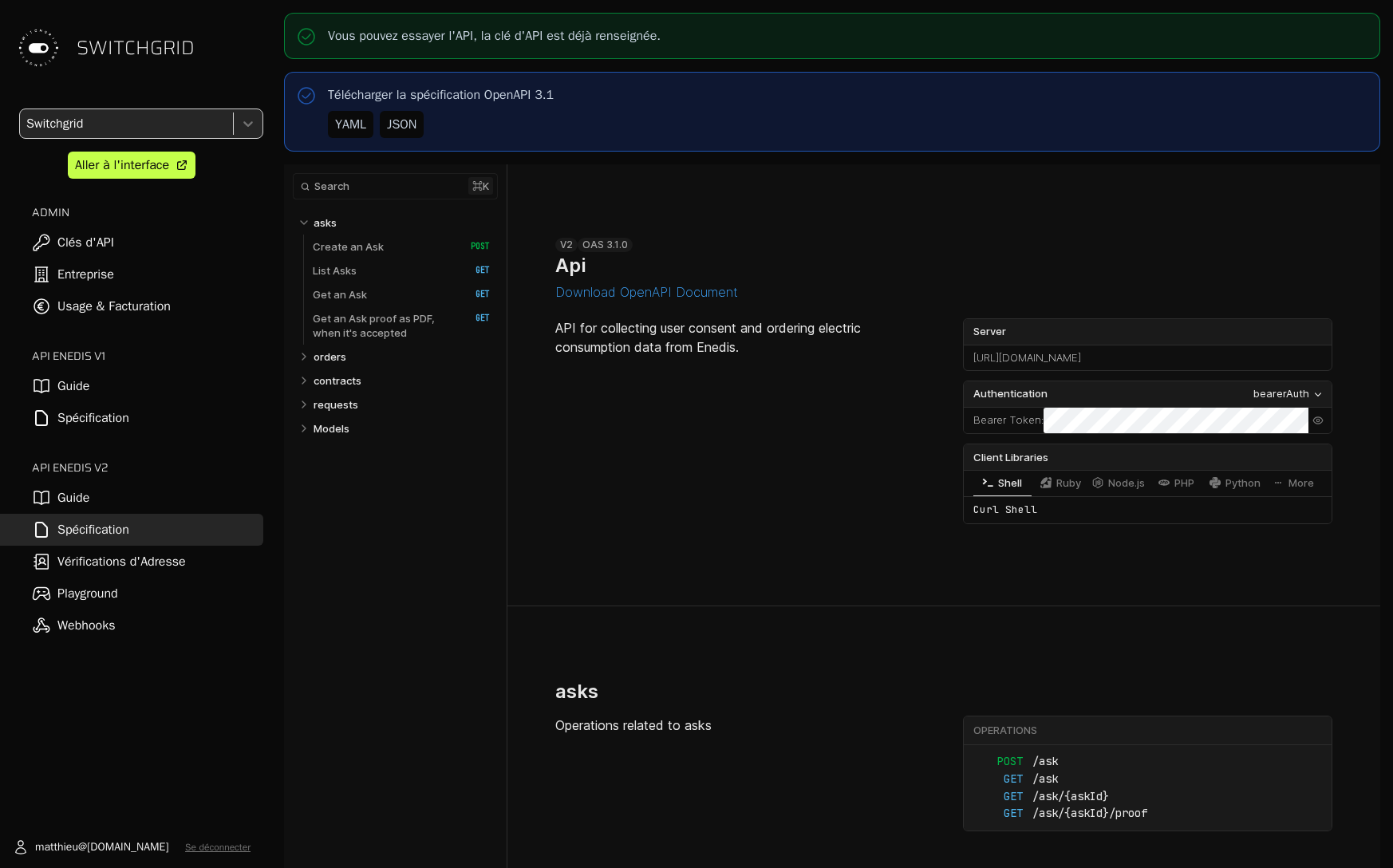 scroll, scrollTop: 0, scrollLeft: 0, axis: both 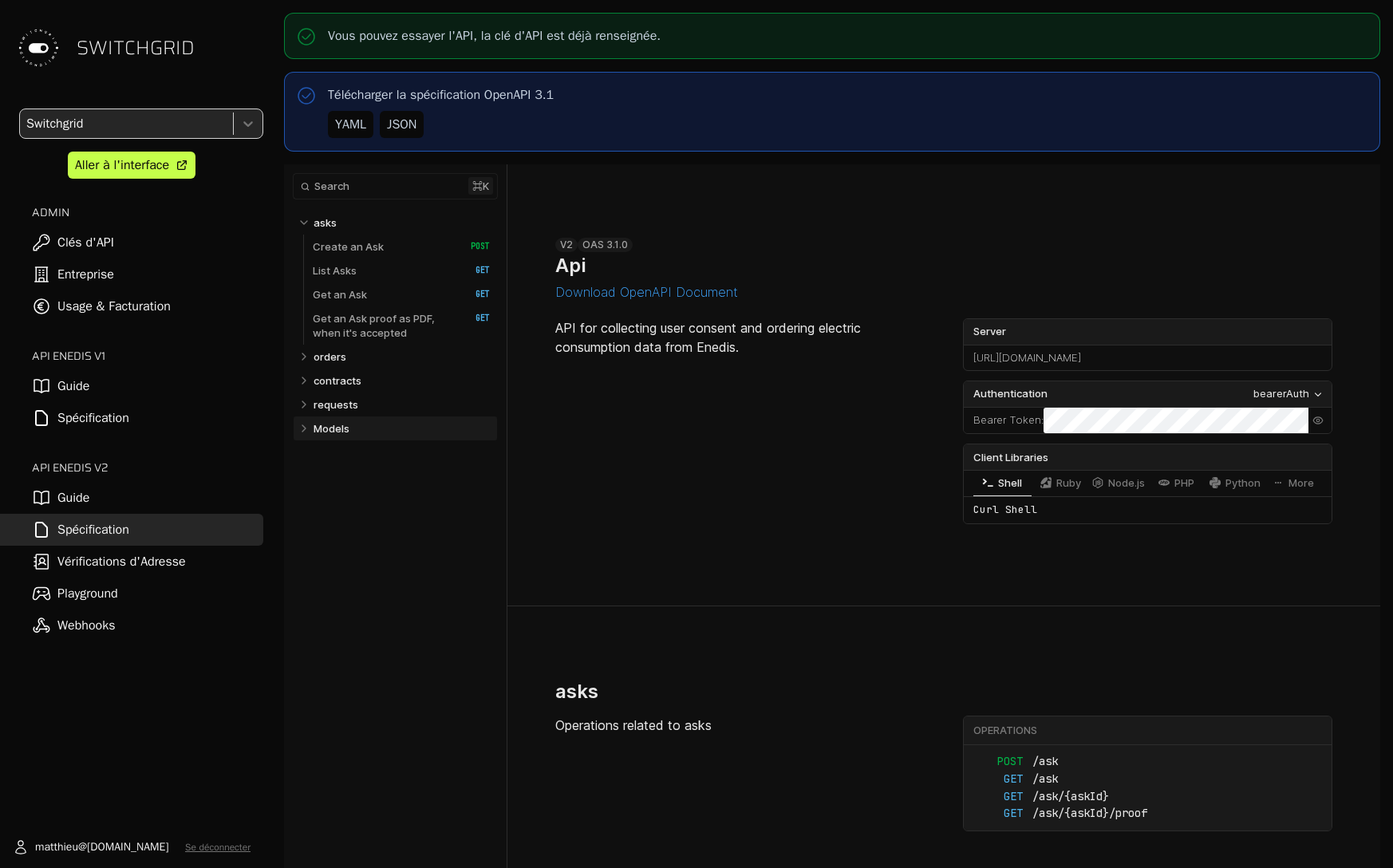 click on "Models" at bounding box center (402, 428) 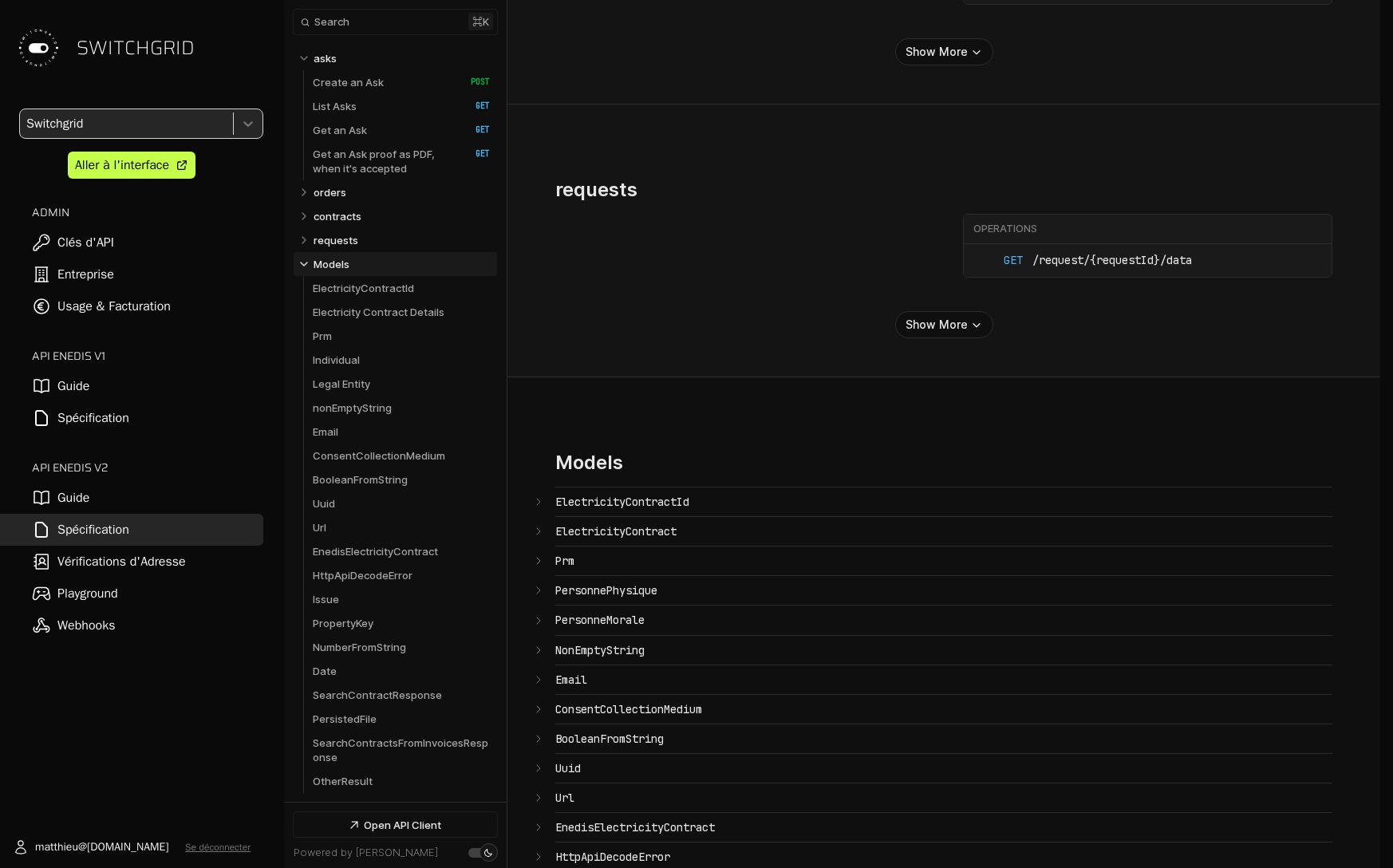 scroll, scrollTop: 5636, scrollLeft: 0, axis: vertical 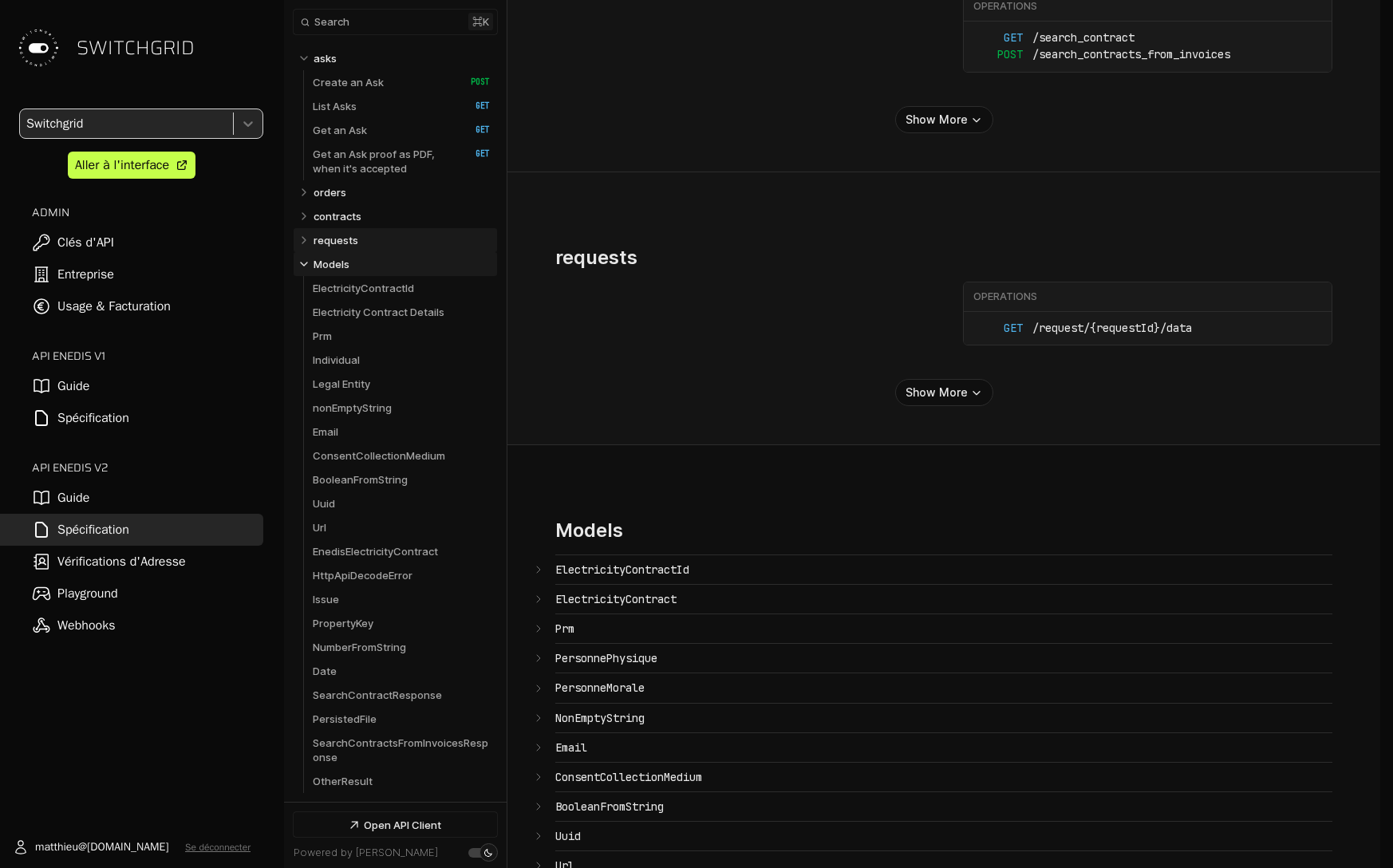 click on "requests" at bounding box center (336, 240) 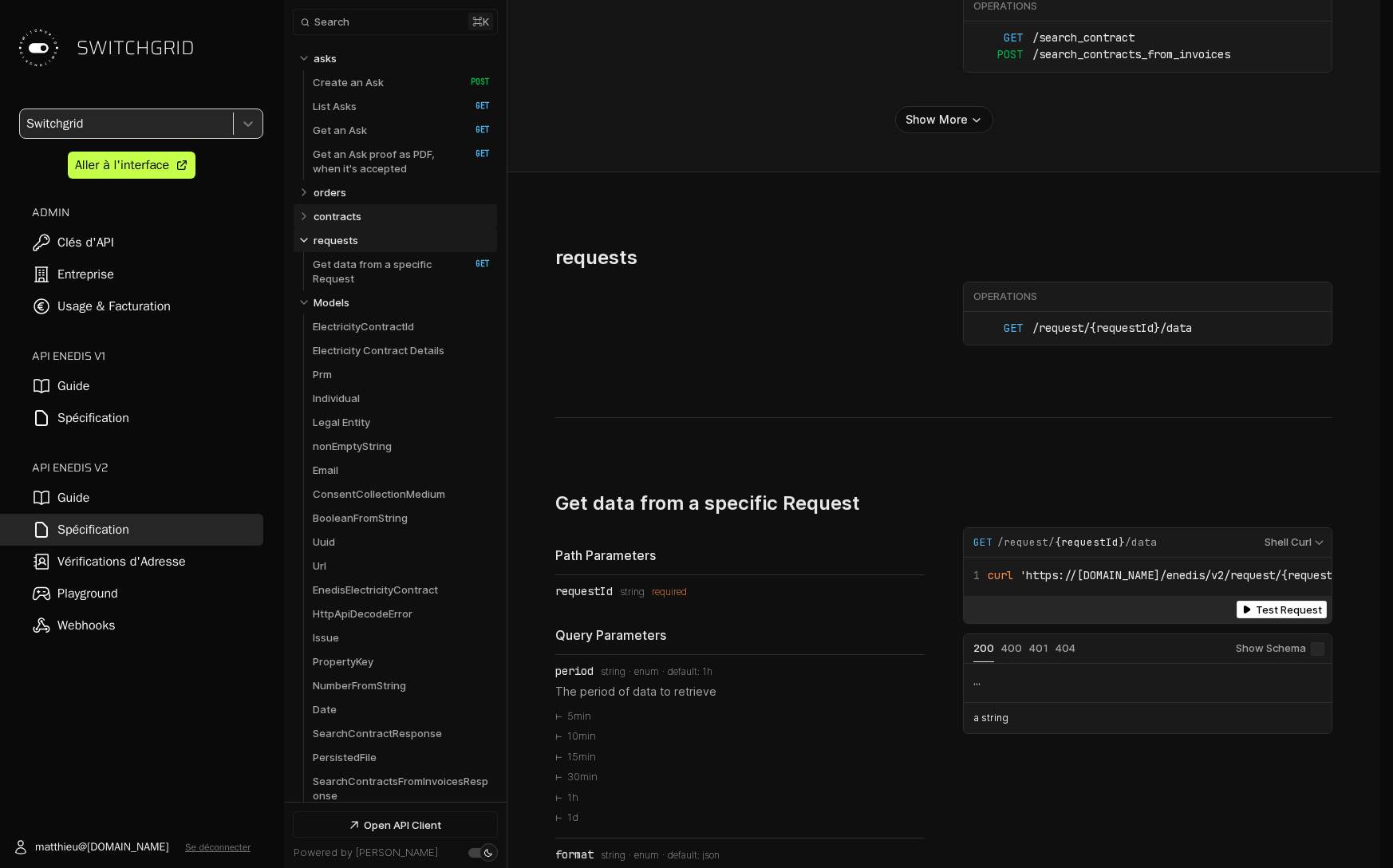 click on "contracts" at bounding box center [337, 216] 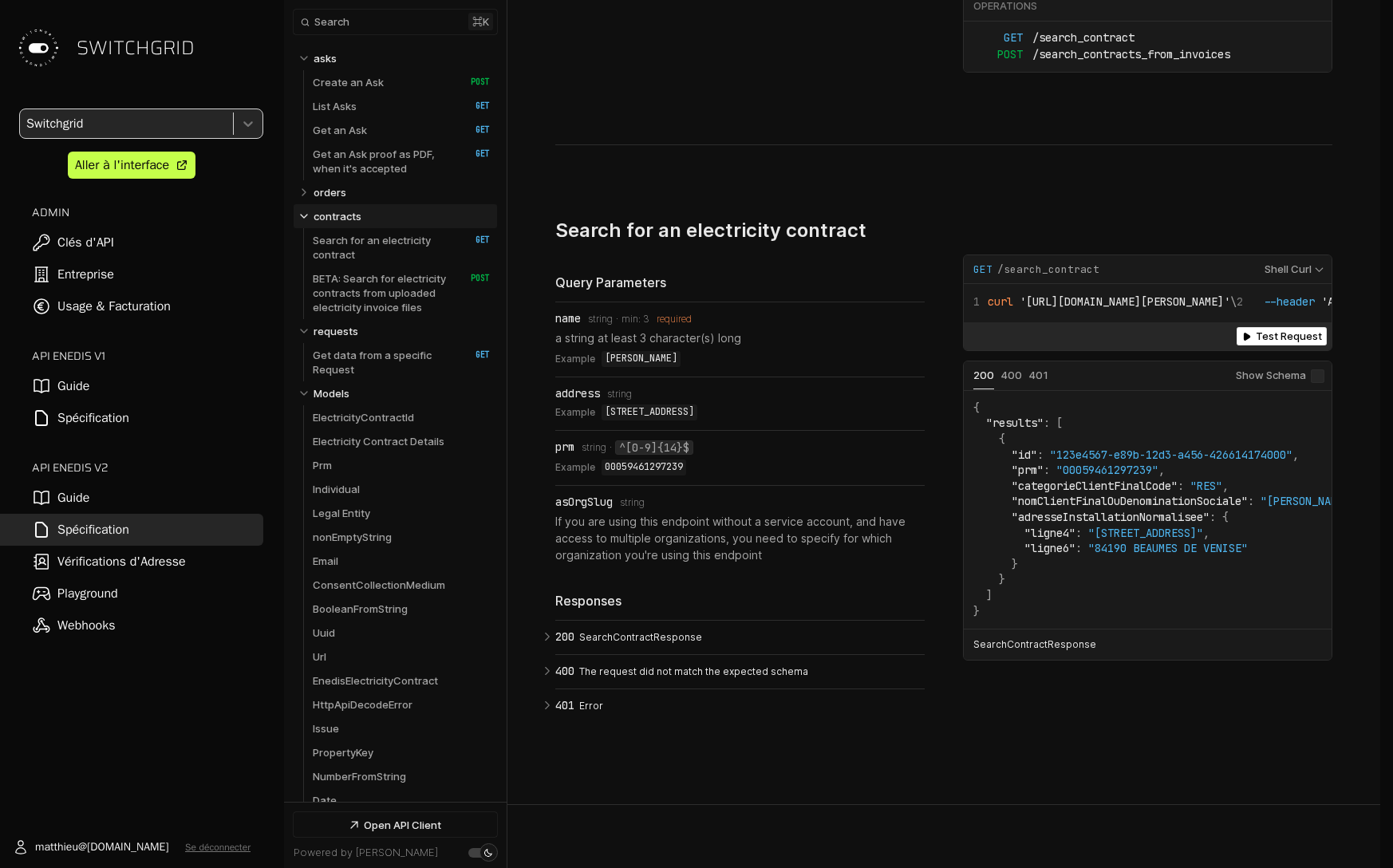 select on "**********" 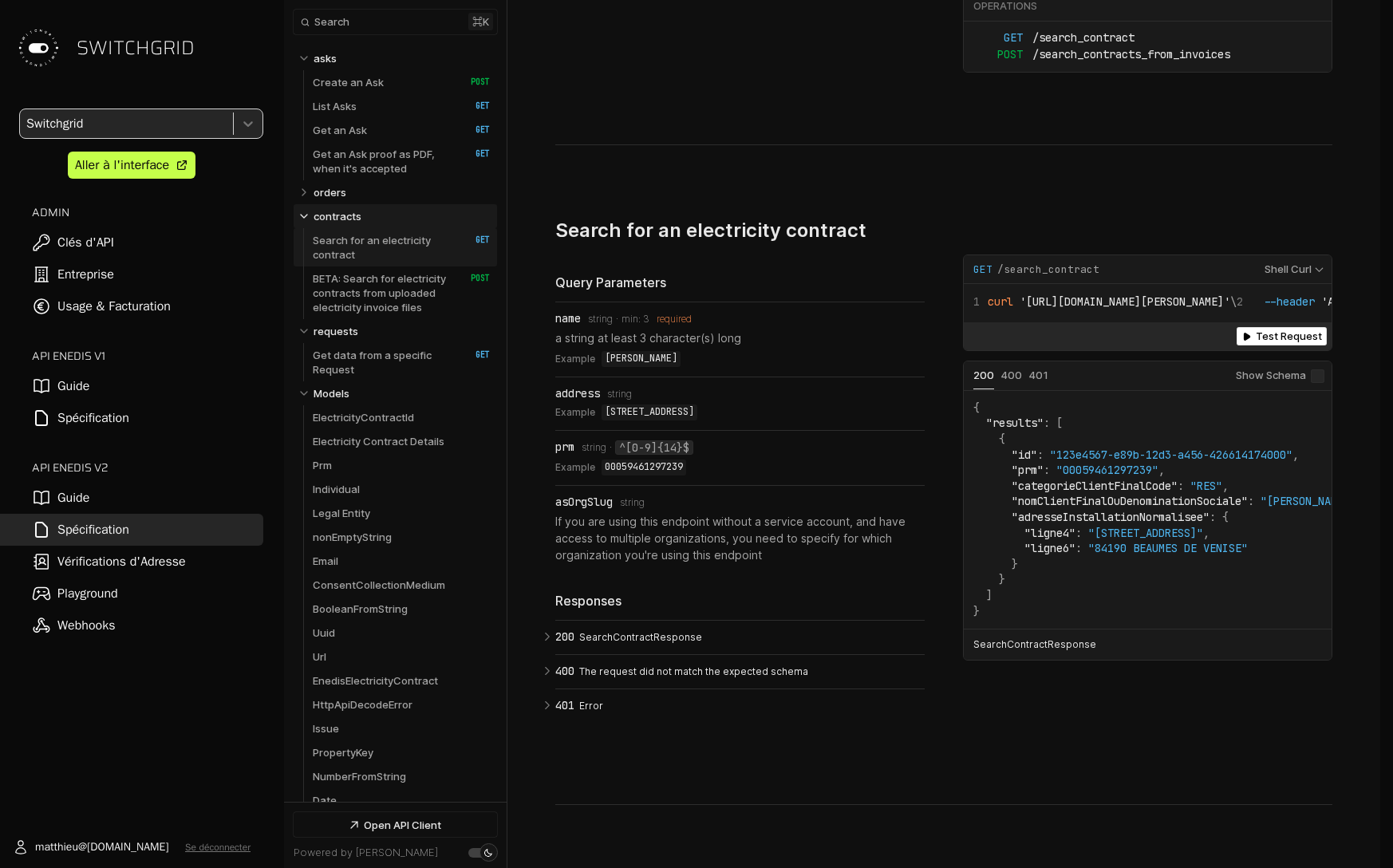 click on "Search for an electricity contract" at bounding box center (383, 247) 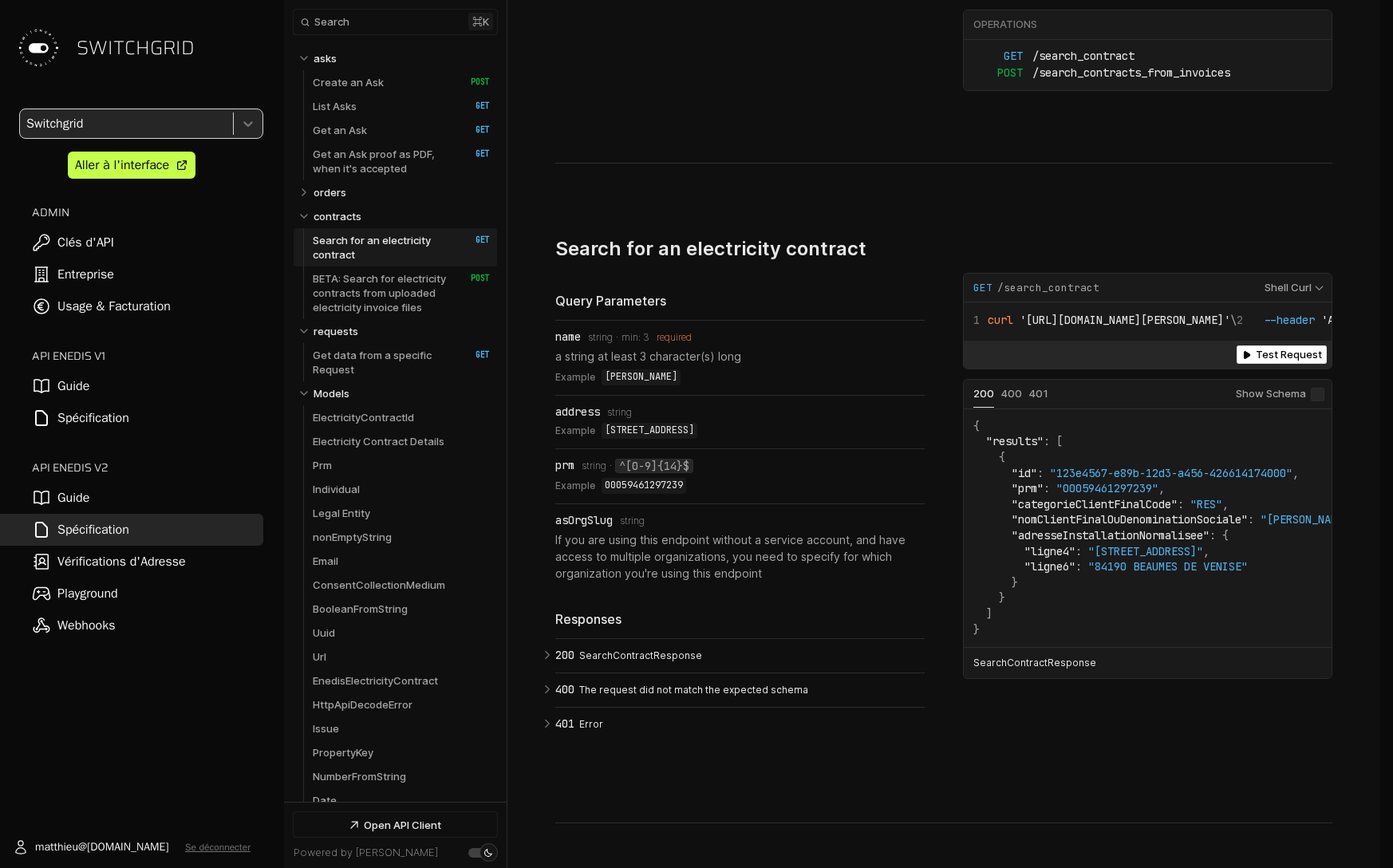 scroll, scrollTop: 5616, scrollLeft: 0, axis: vertical 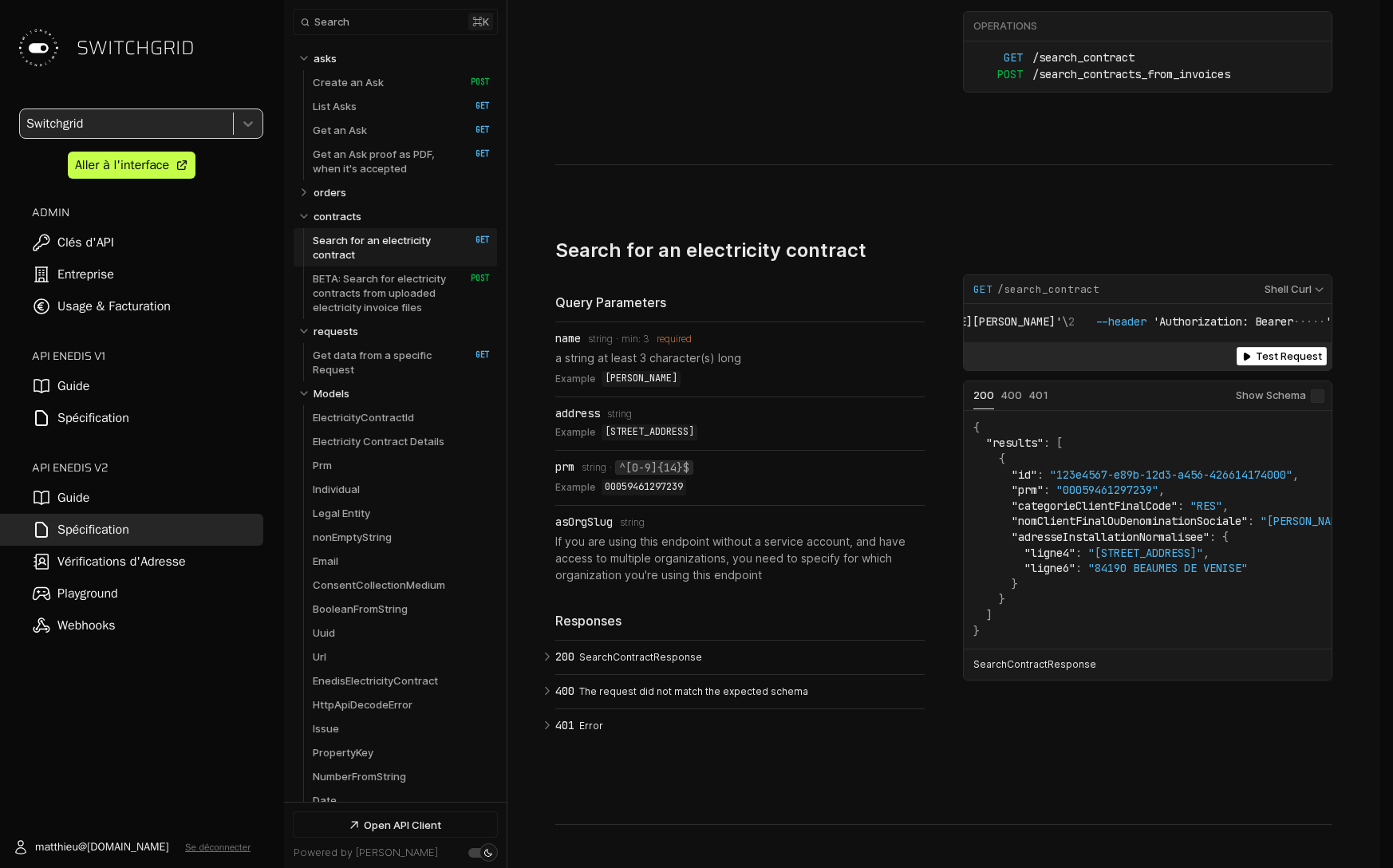 drag, startPoint x: 1125, startPoint y: 338, endPoint x: 1392, endPoint y: 333, distance: 267.04681 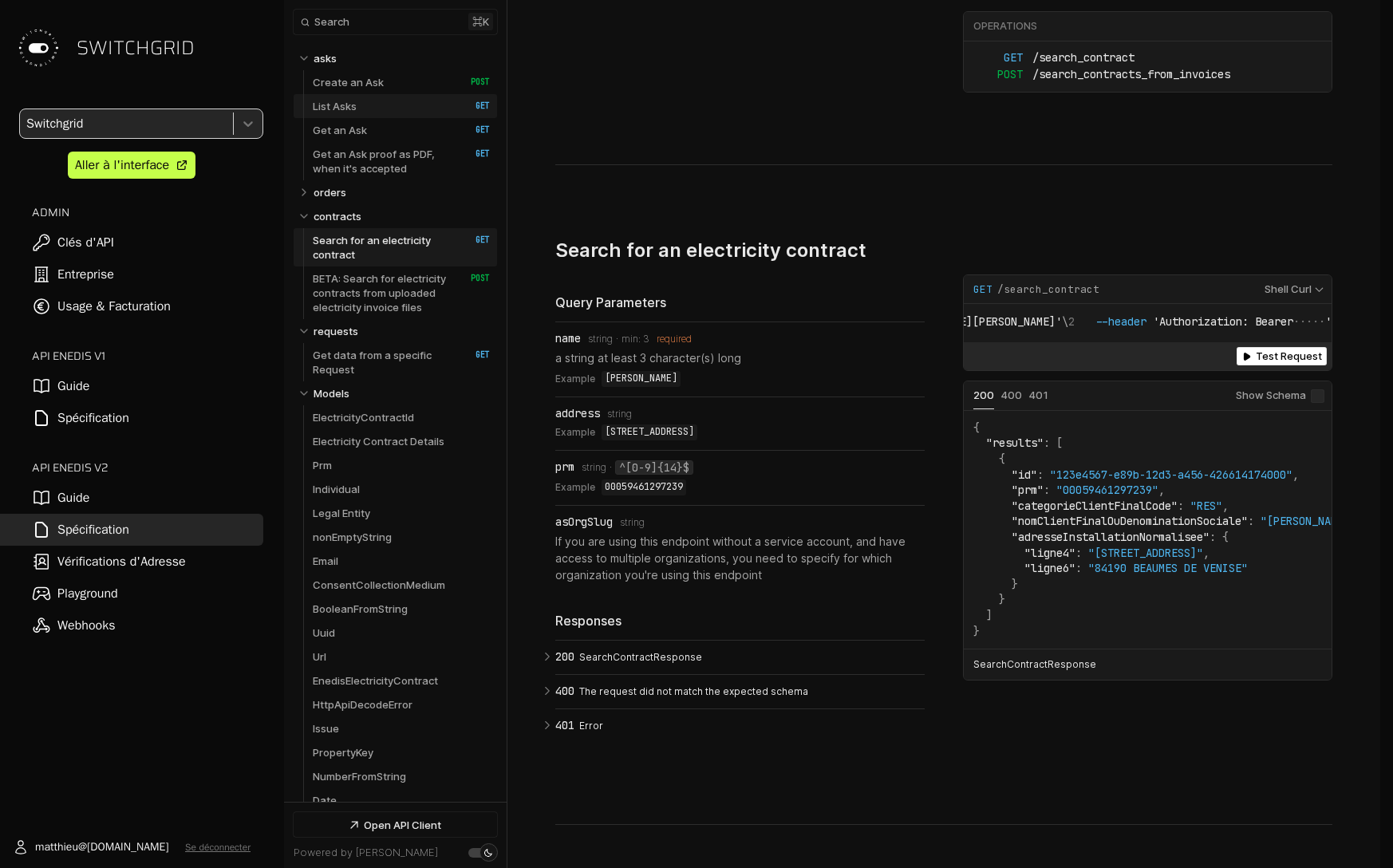 click on "List Asks     HTTP Method:  GET" at bounding box center [401, 106] 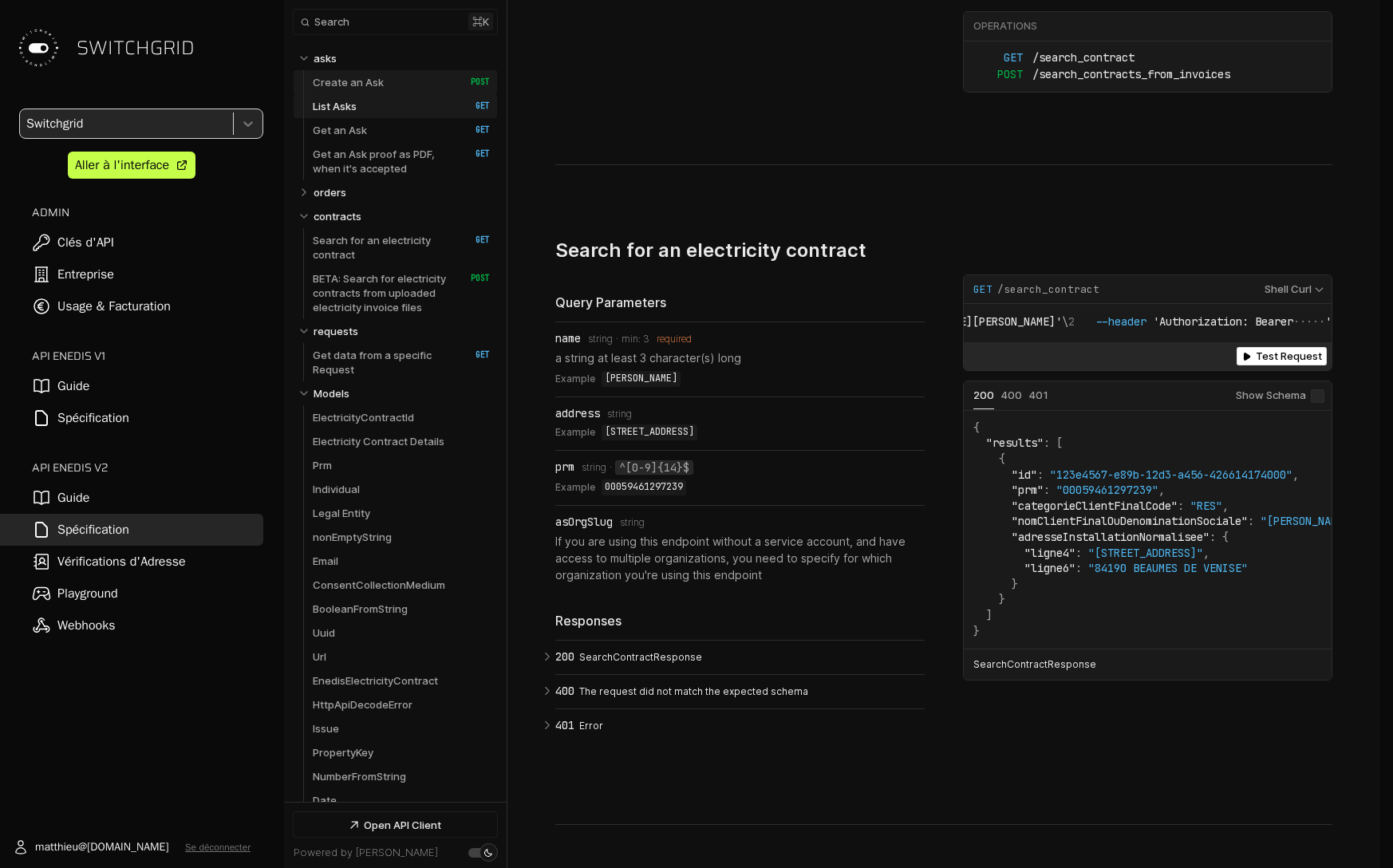 click on "Create an Ask" at bounding box center (348, 82) 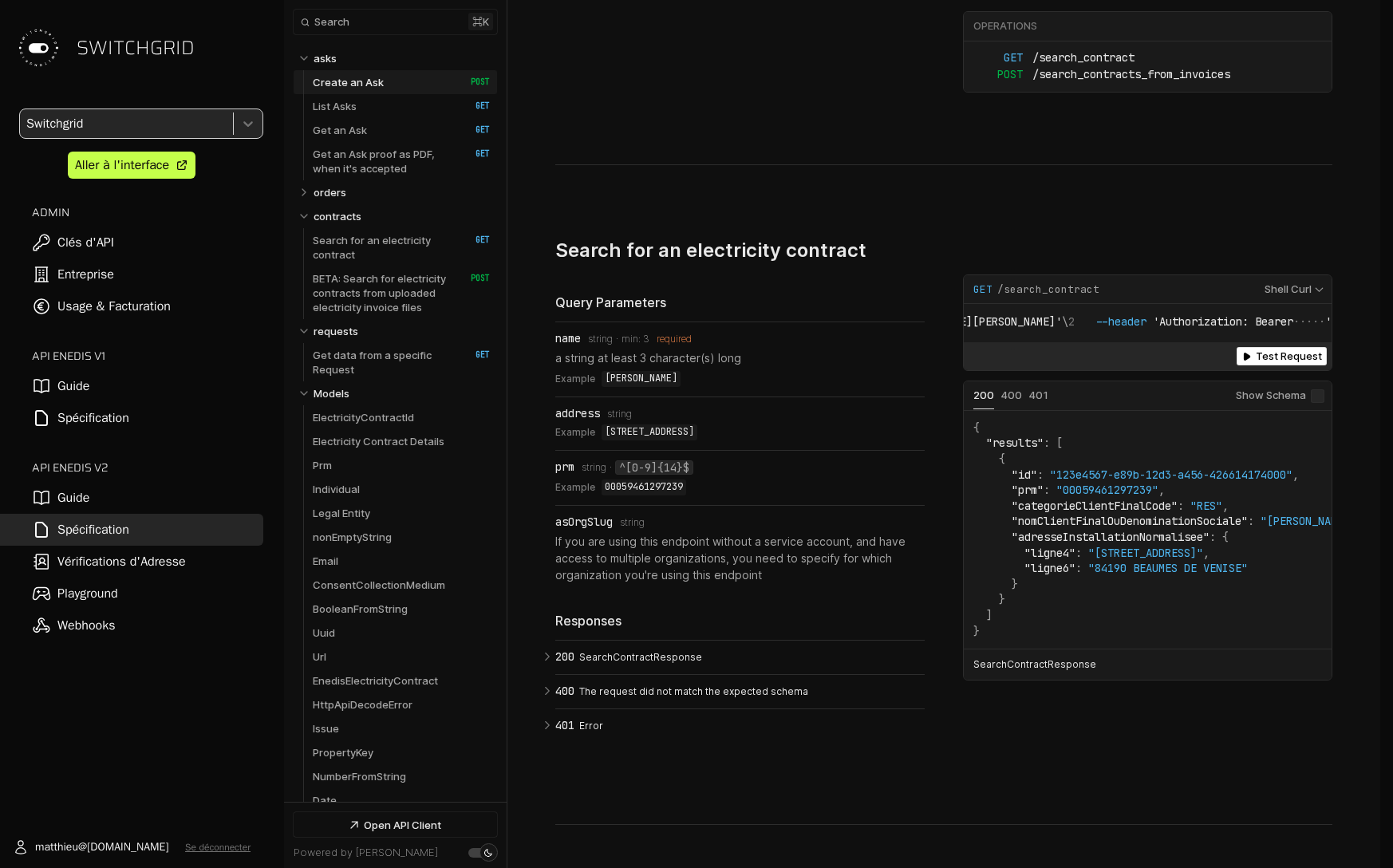 click on "**********" 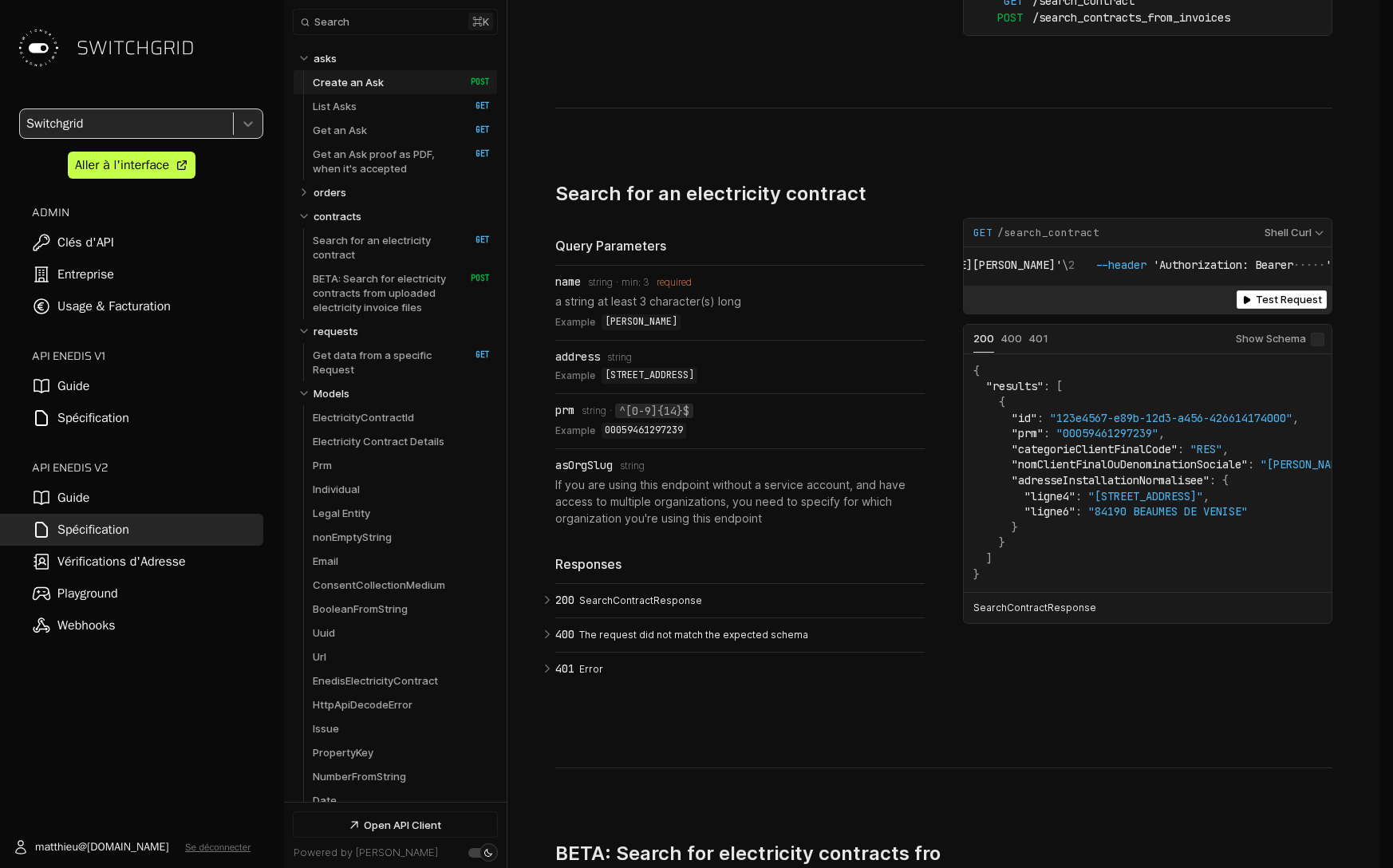 scroll, scrollTop: 5099, scrollLeft: 0, axis: vertical 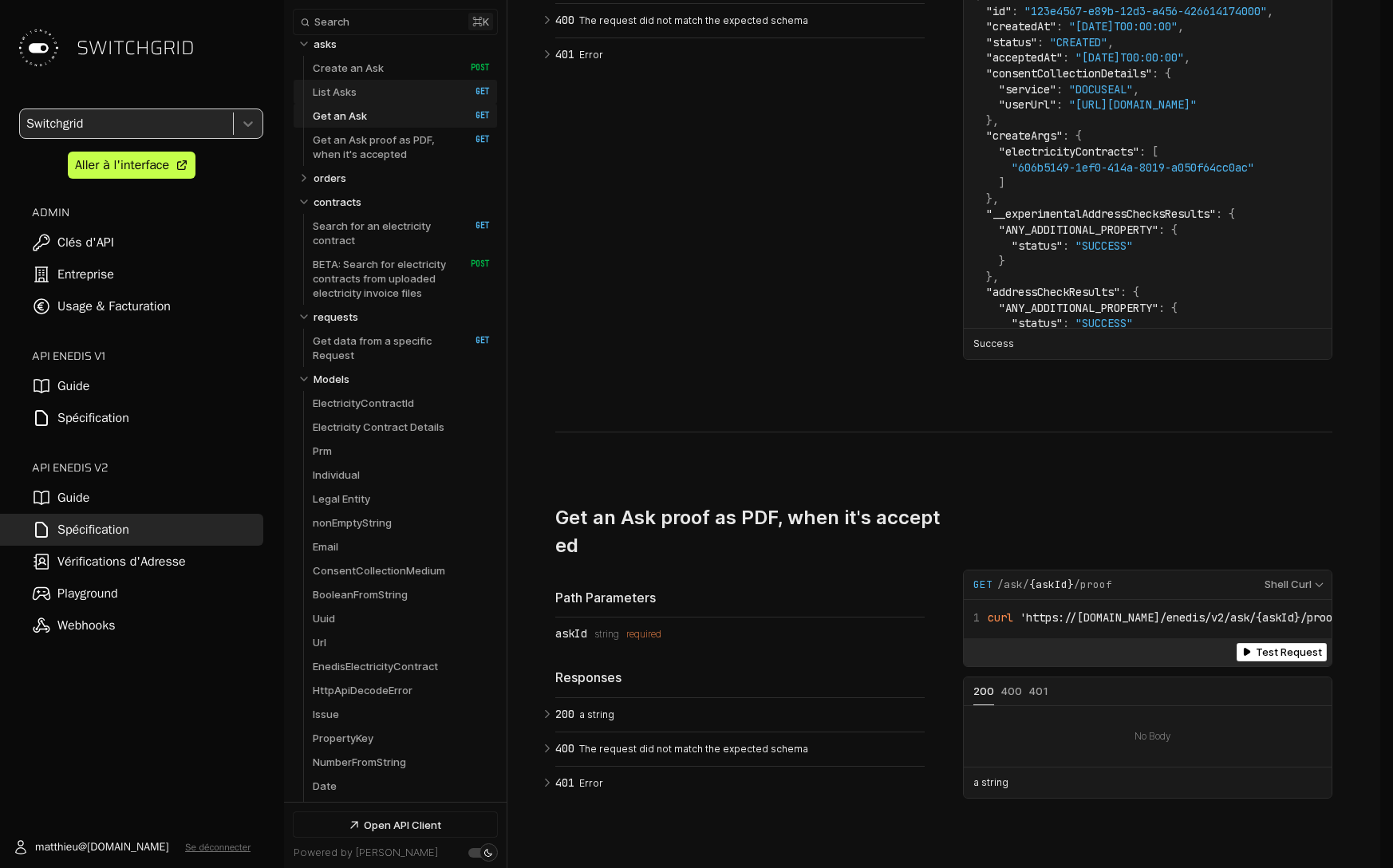 click on "List Asks     HTTP Method:  GET" at bounding box center [401, 92] 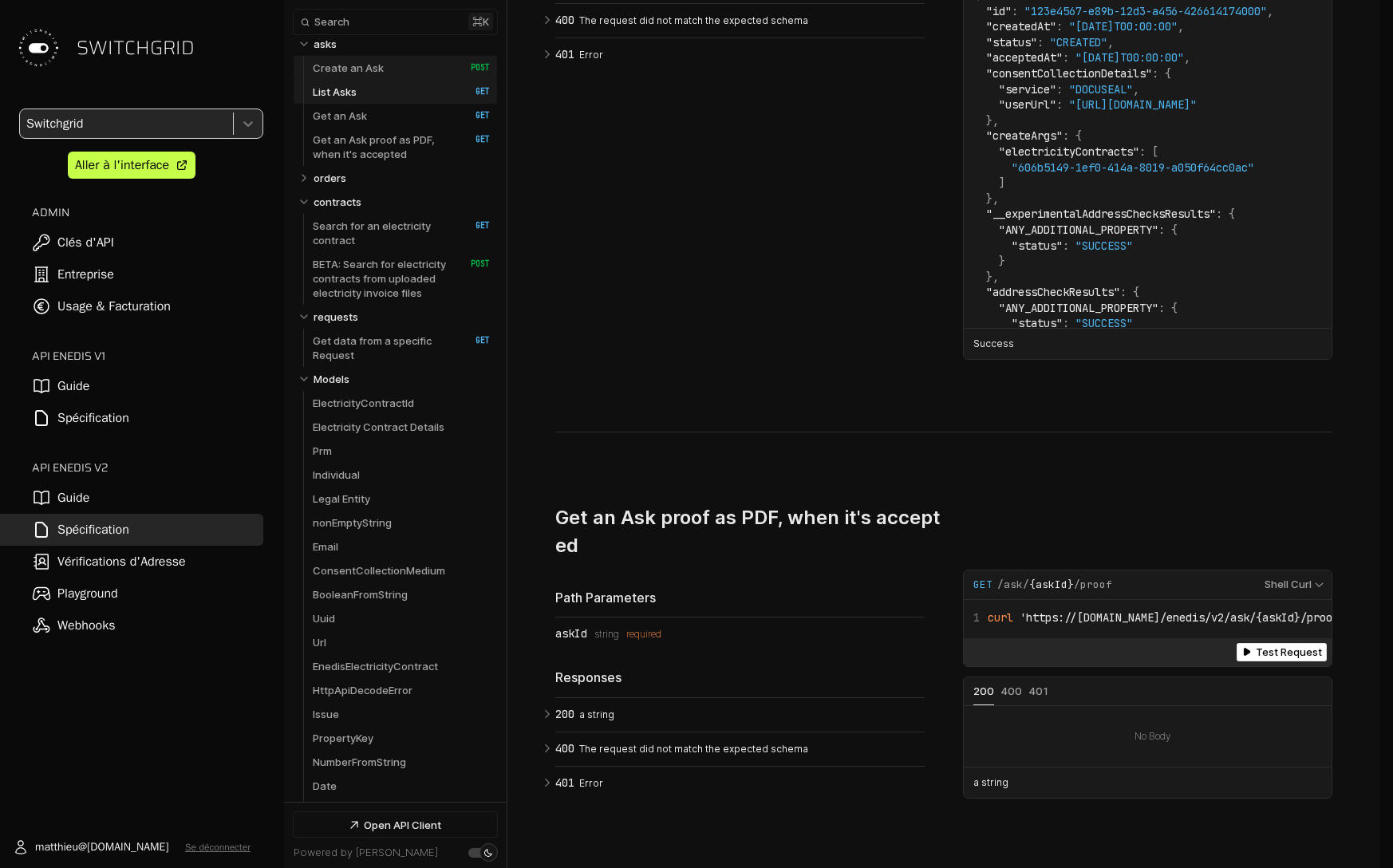 click on "Create an Ask     HTTP Method:  POST" at bounding box center [401, 68] 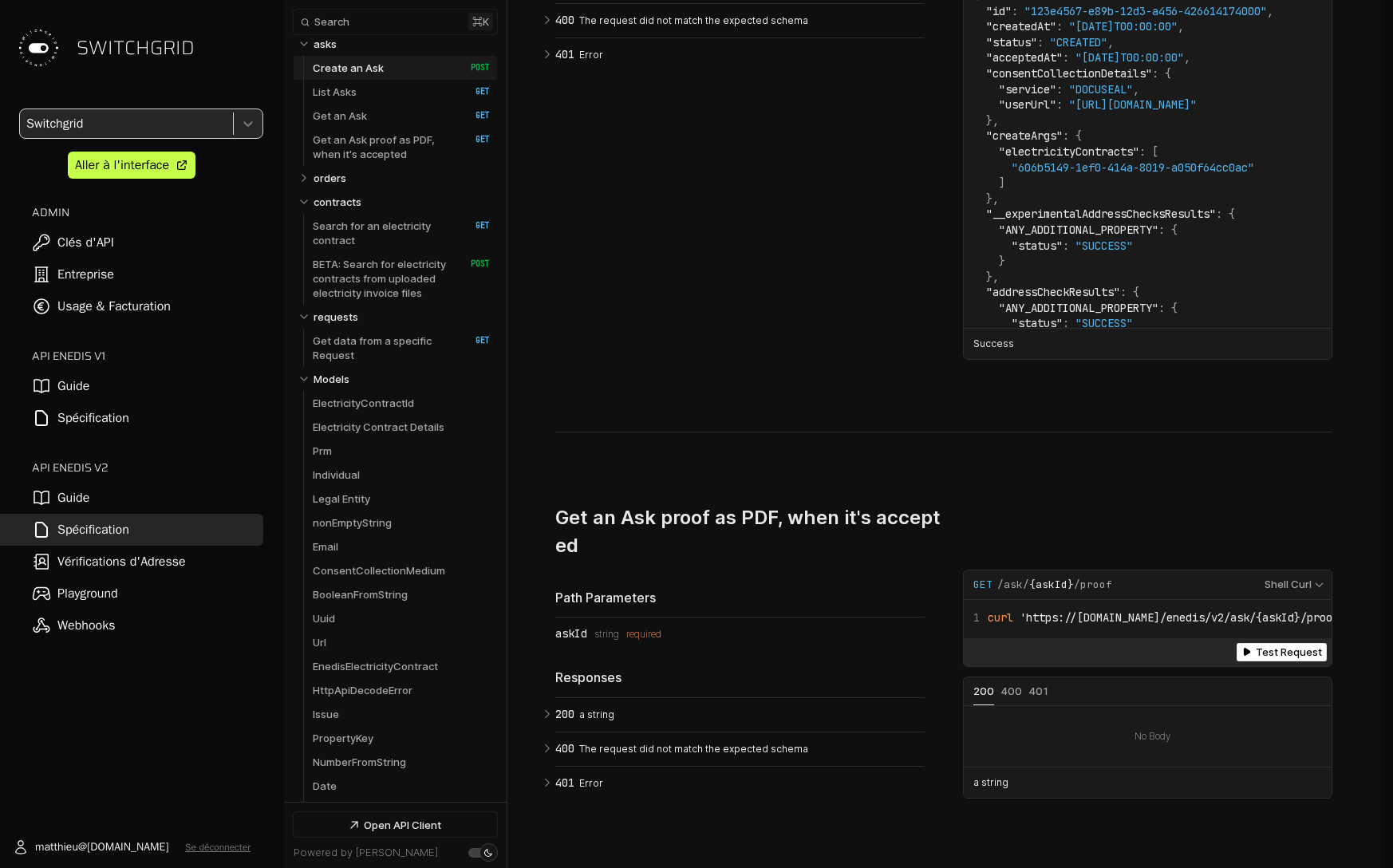 click on "Create an Ask     HTTP Method:  POST" at bounding box center [401, 68] 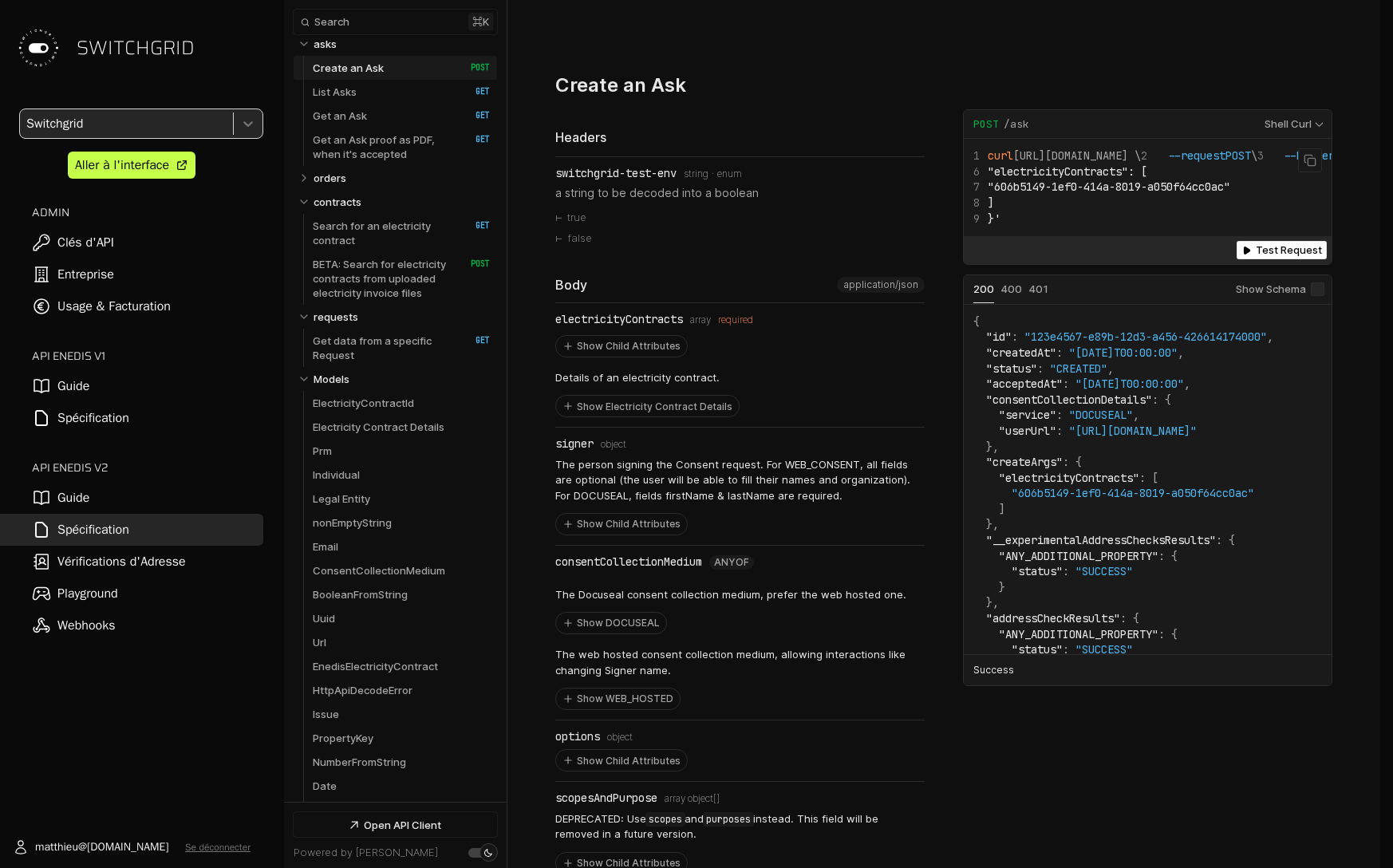 click on "curl  https://app.switchgrid.tech/enedis/v2/ask \" at bounding box center [1057, 156] 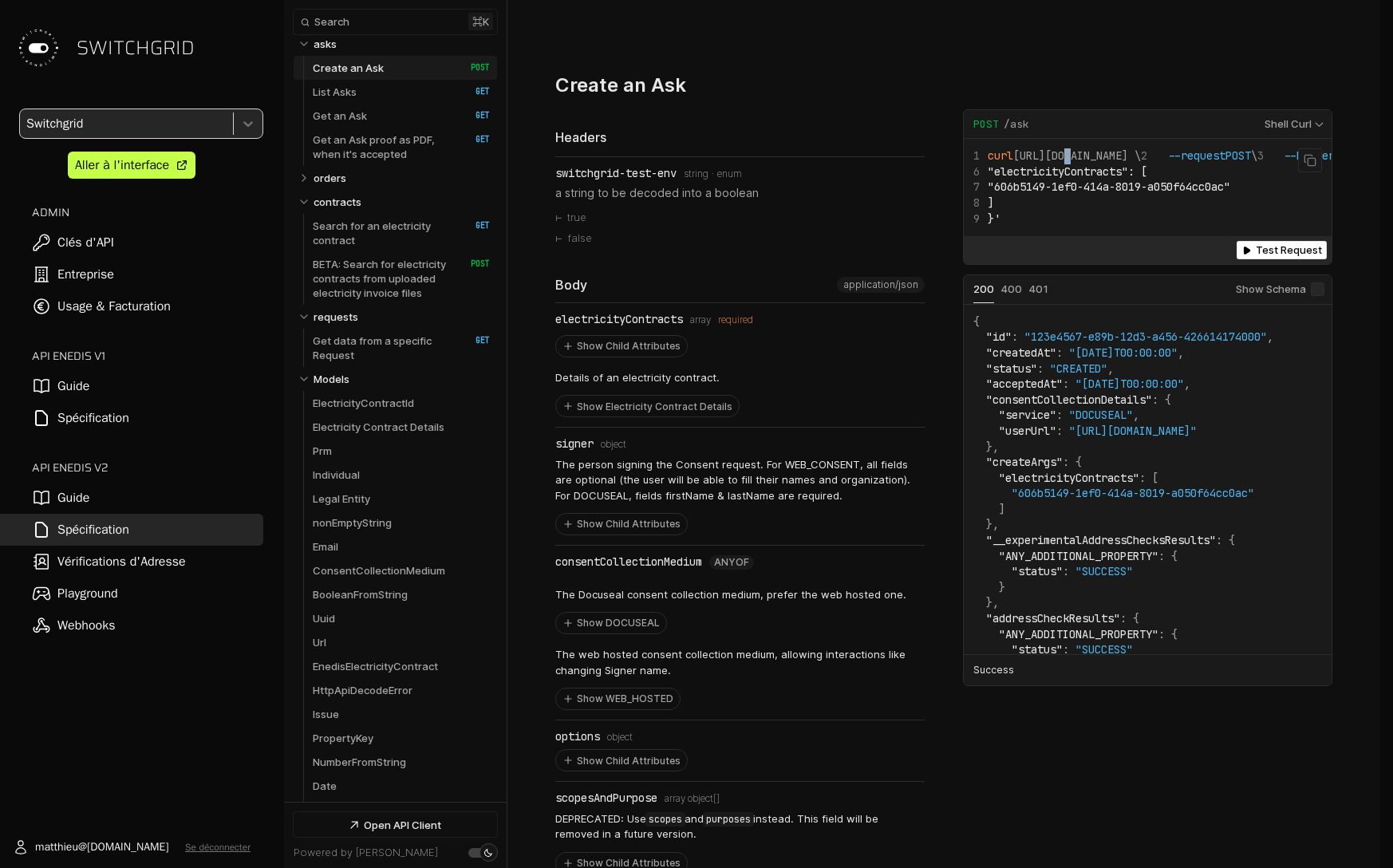 click on "curl  https://app.switchgrid.tech/enedis/v2/ask \" at bounding box center [1057, 156] 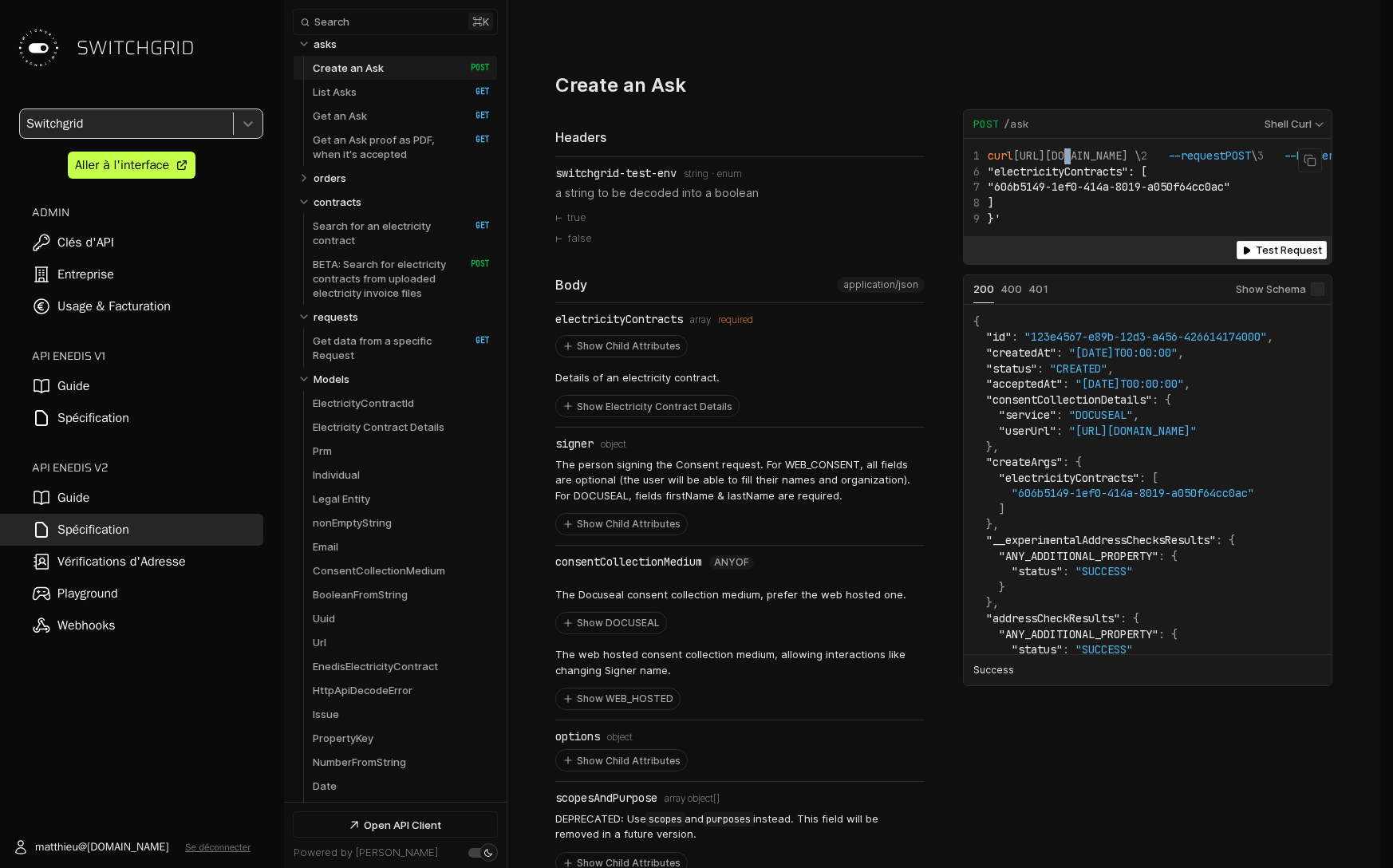 drag, startPoint x: 1236, startPoint y: 242, endPoint x: 1290, endPoint y: 164, distance: 94.86833 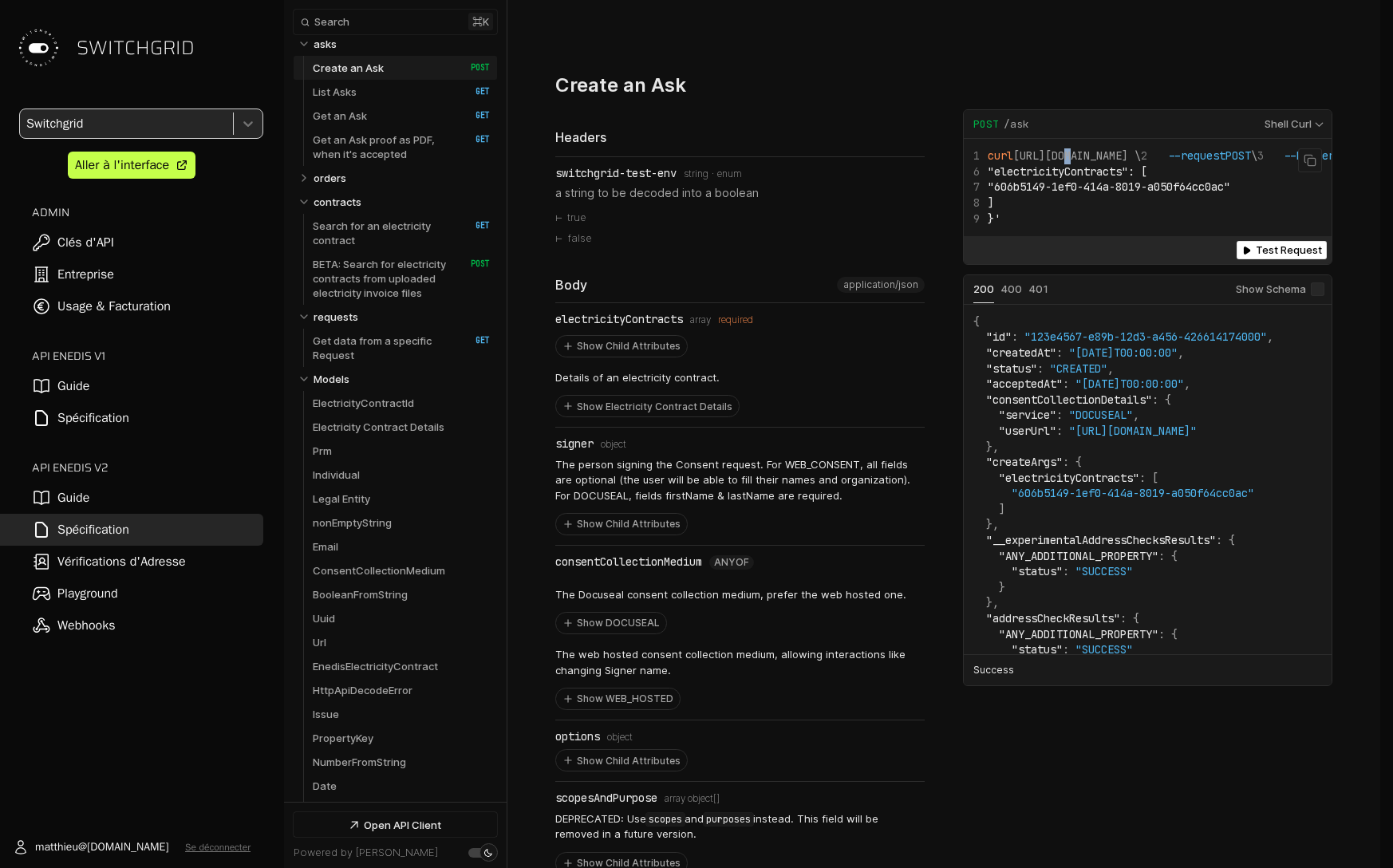 drag, startPoint x: 1239, startPoint y: 156, endPoint x: 1281, endPoint y: 168, distance: 43.680659 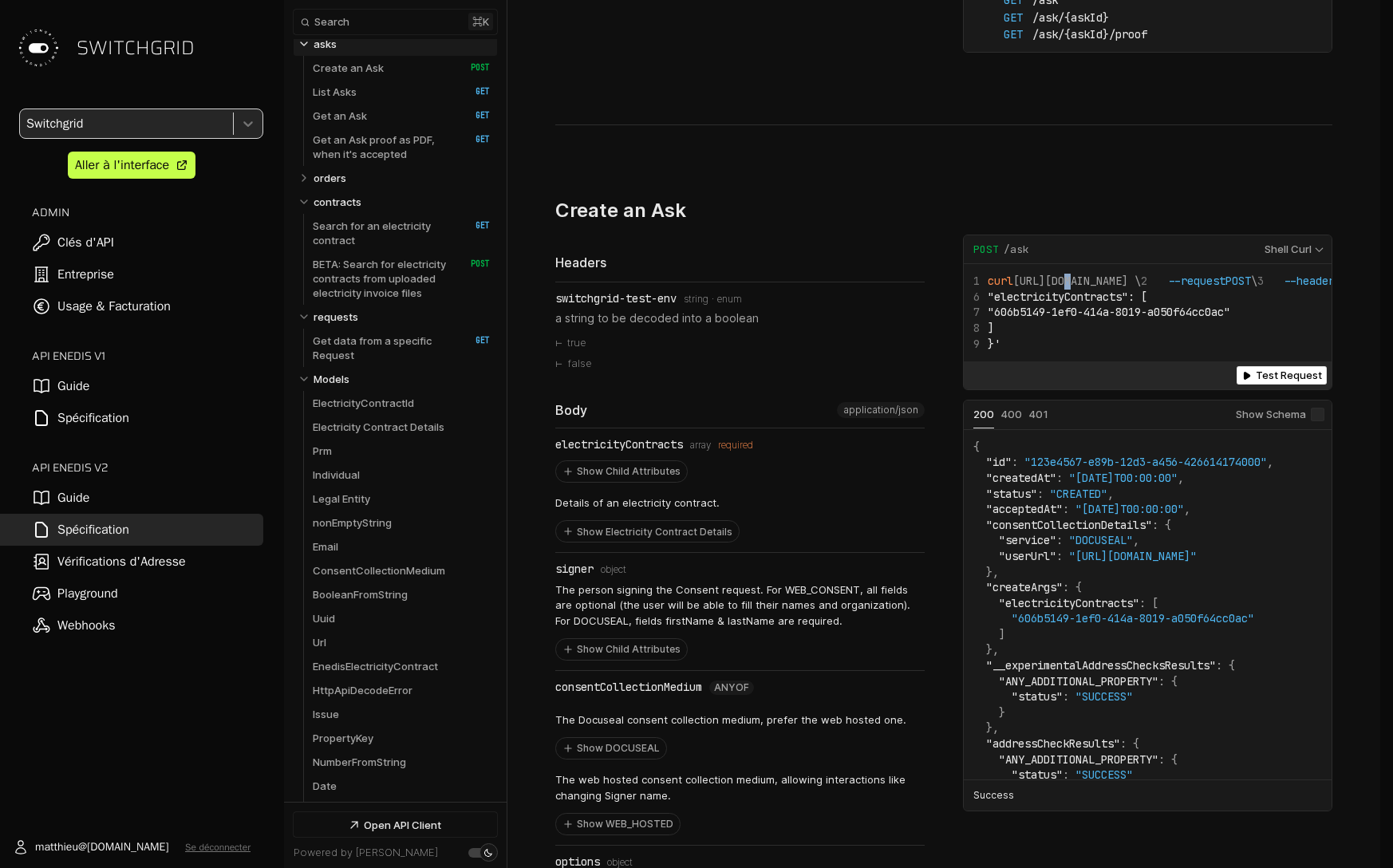 scroll, scrollTop: 784, scrollLeft: 0, axis: vertical 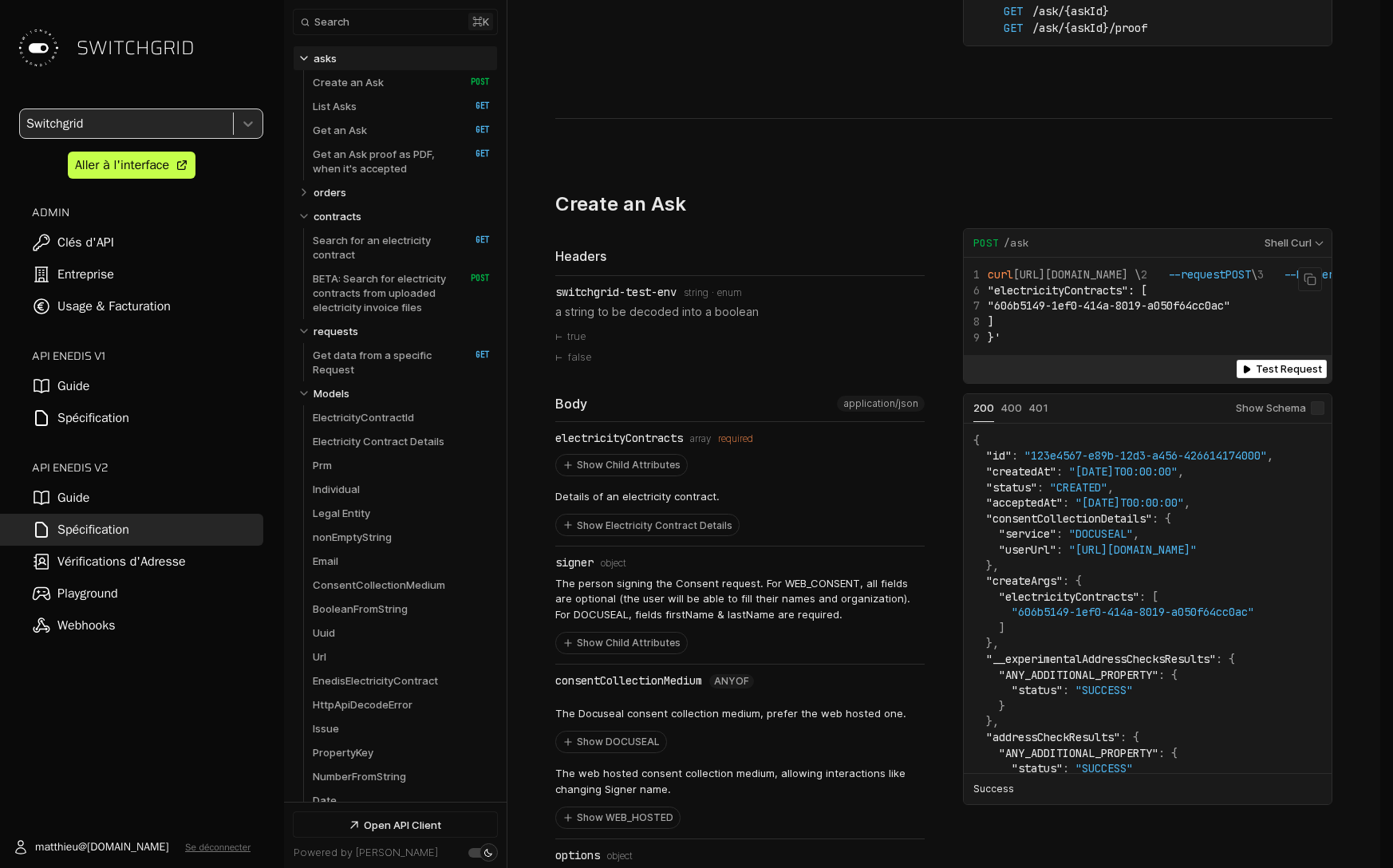 click on "curl  https://app.switchgrid.tech/enedis/v2/ask \
--request  POST  \
--header   'Content-Type: application/json'  \
--header   'Authorization: Bearer  d1c0f6308b943cda72da06562976ef5f '  \
--data   '{
"electricityContracts": [
"606b5149-1ef0-414a-8019-a050f64cc0ac"
]
}'" at bounding box center [1439, 306] 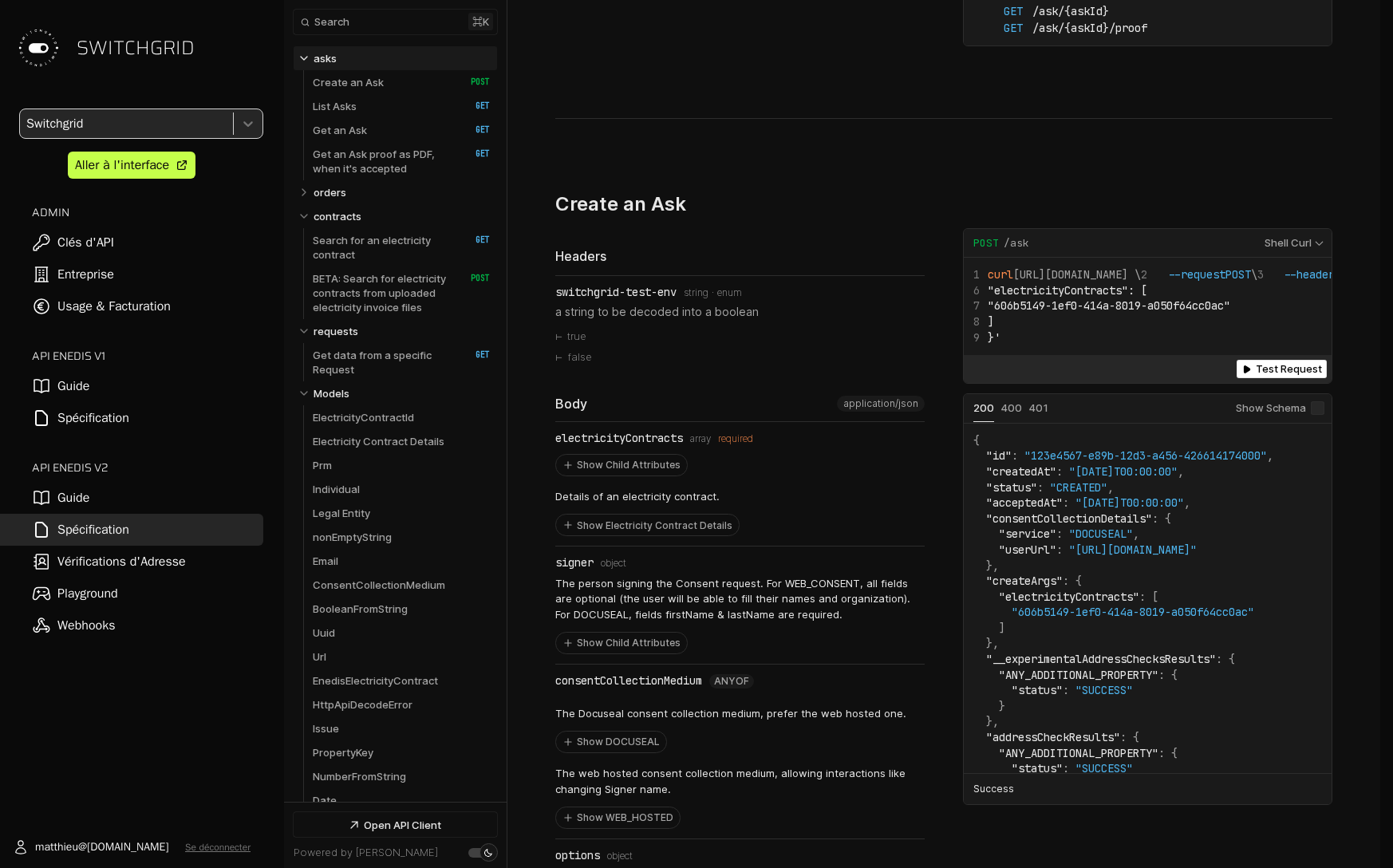click on "**********" 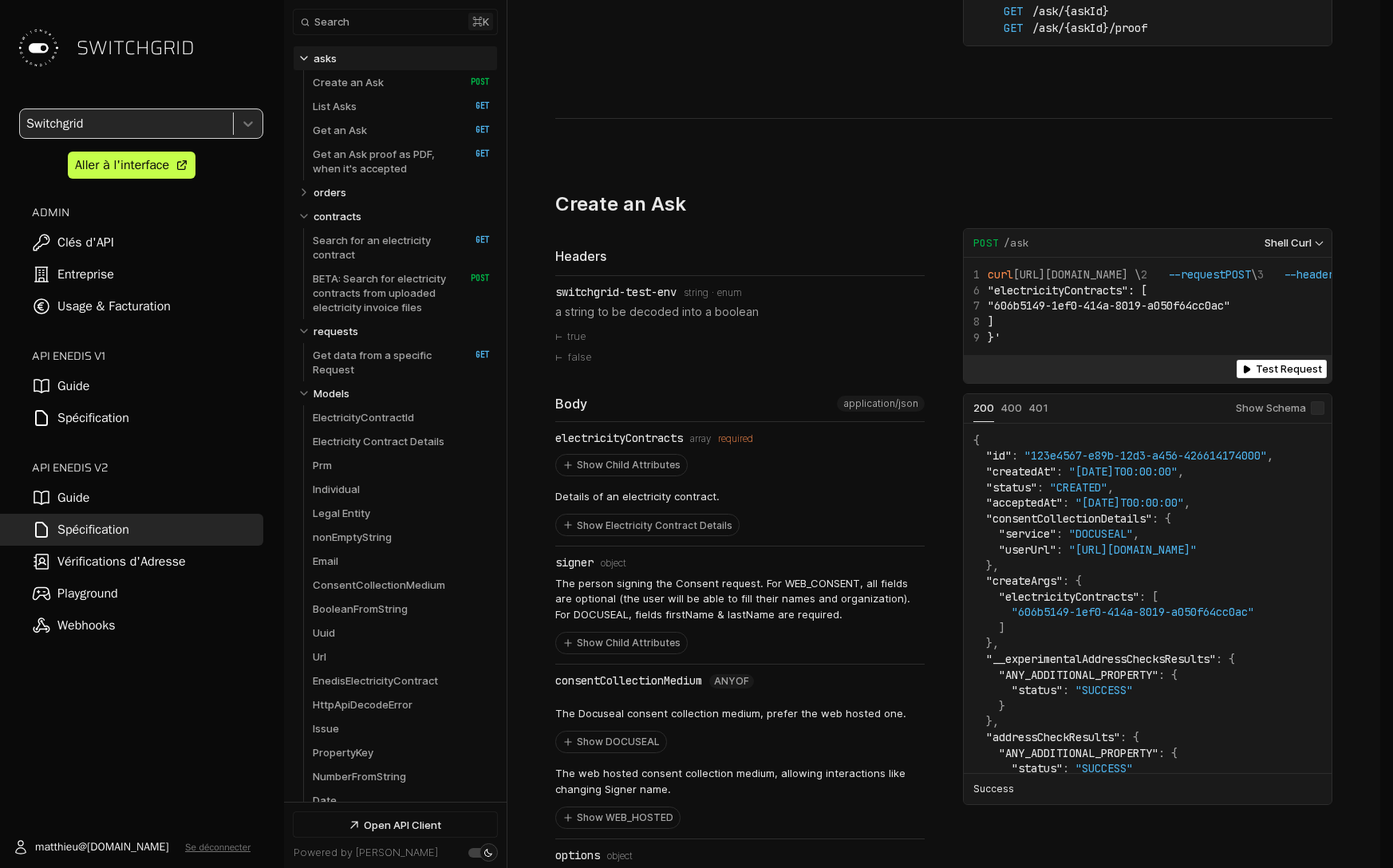 click on "**********" at bounding box center [1292, 243] 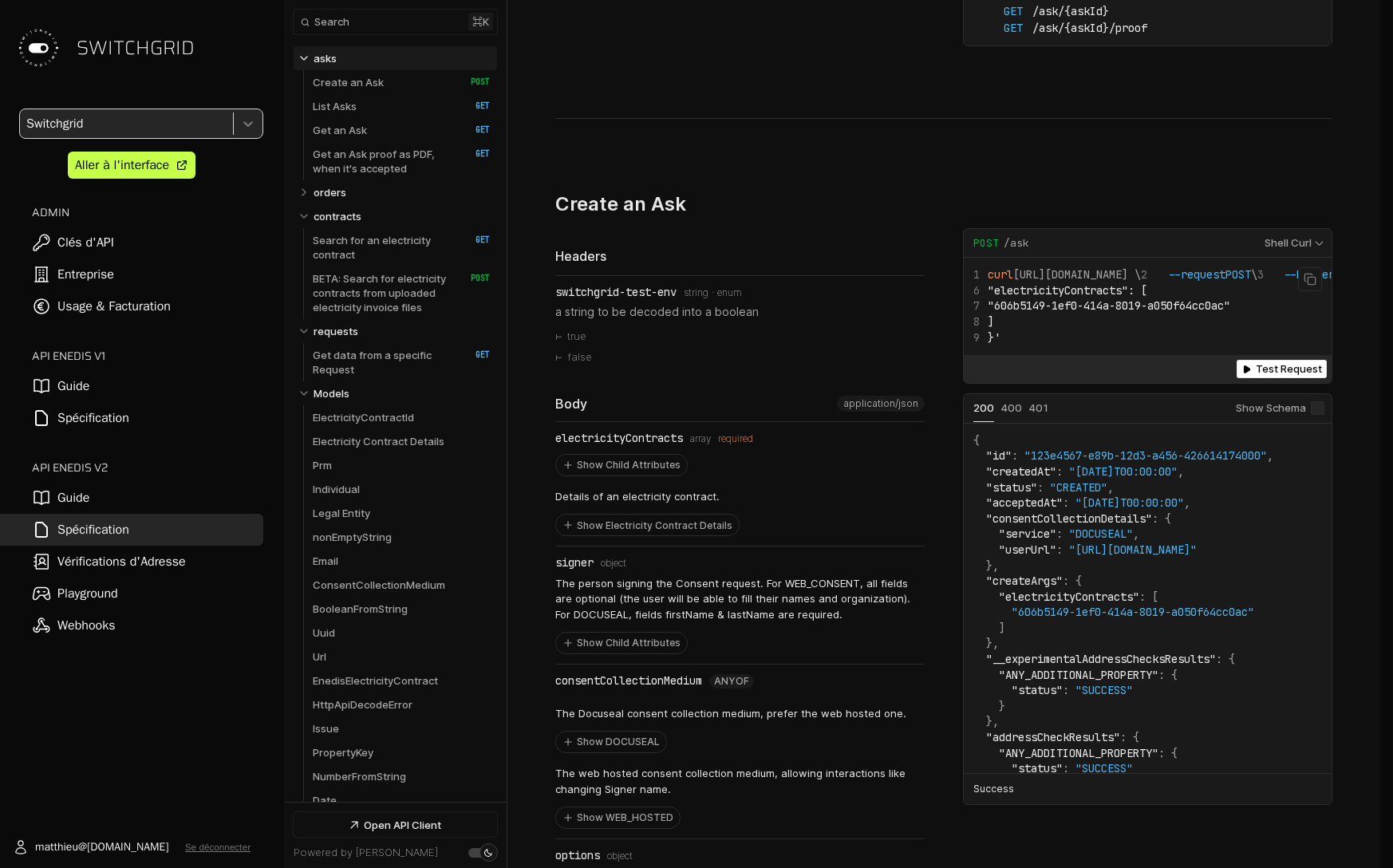 scroll, scrollTop: 790, scrollLeft: 0, axis: vertical 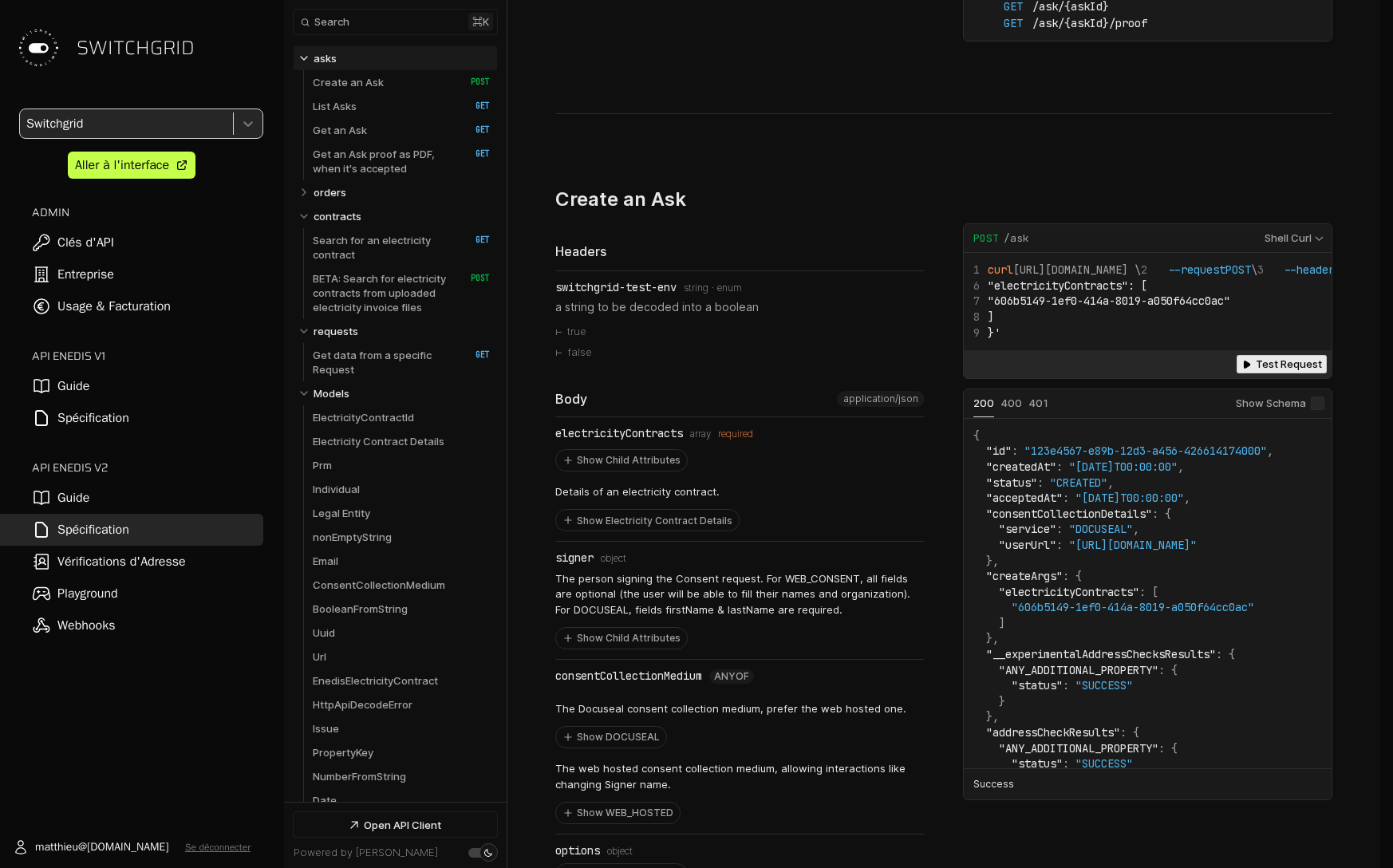 click on "Test Request (post /ask)" 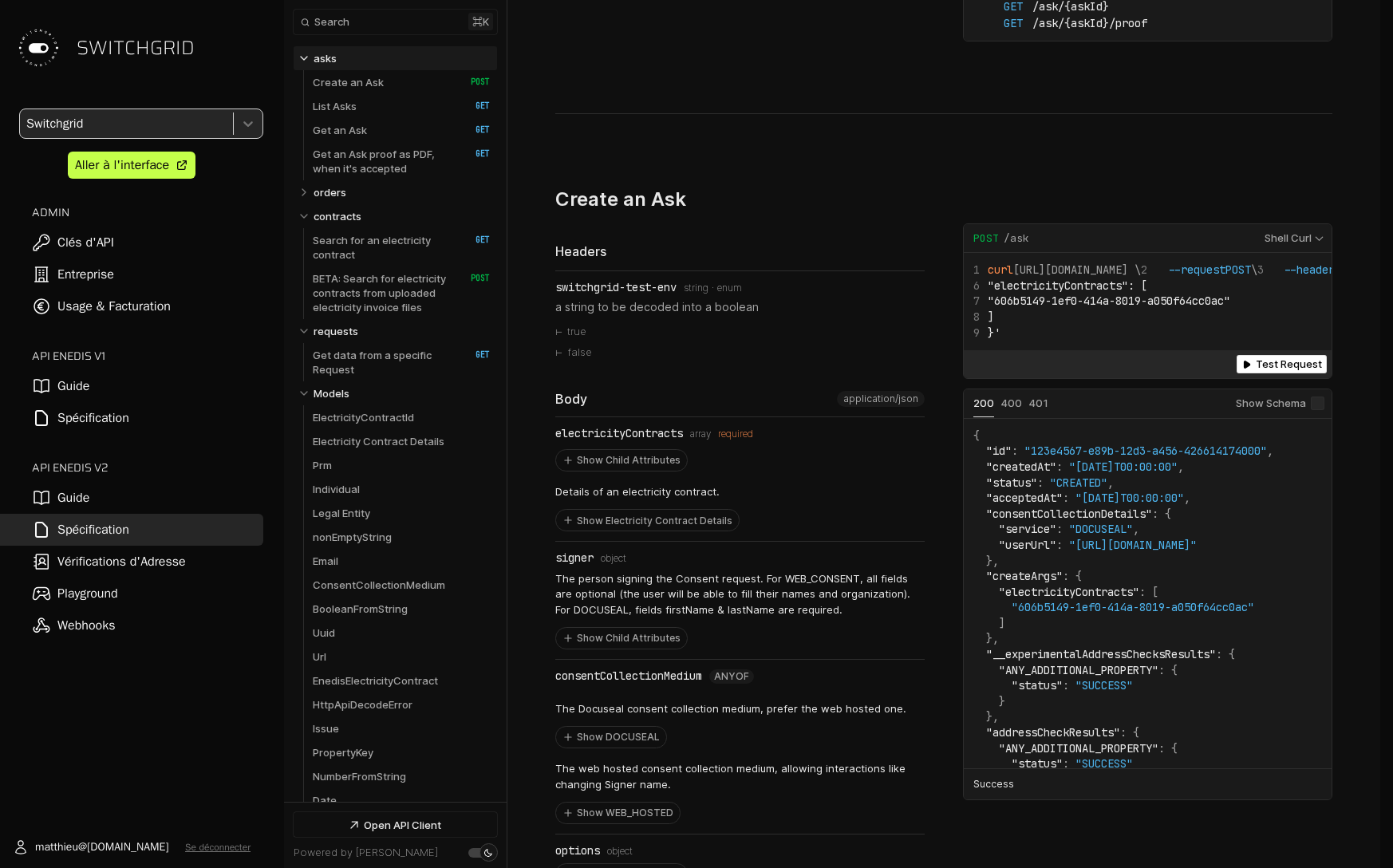 type 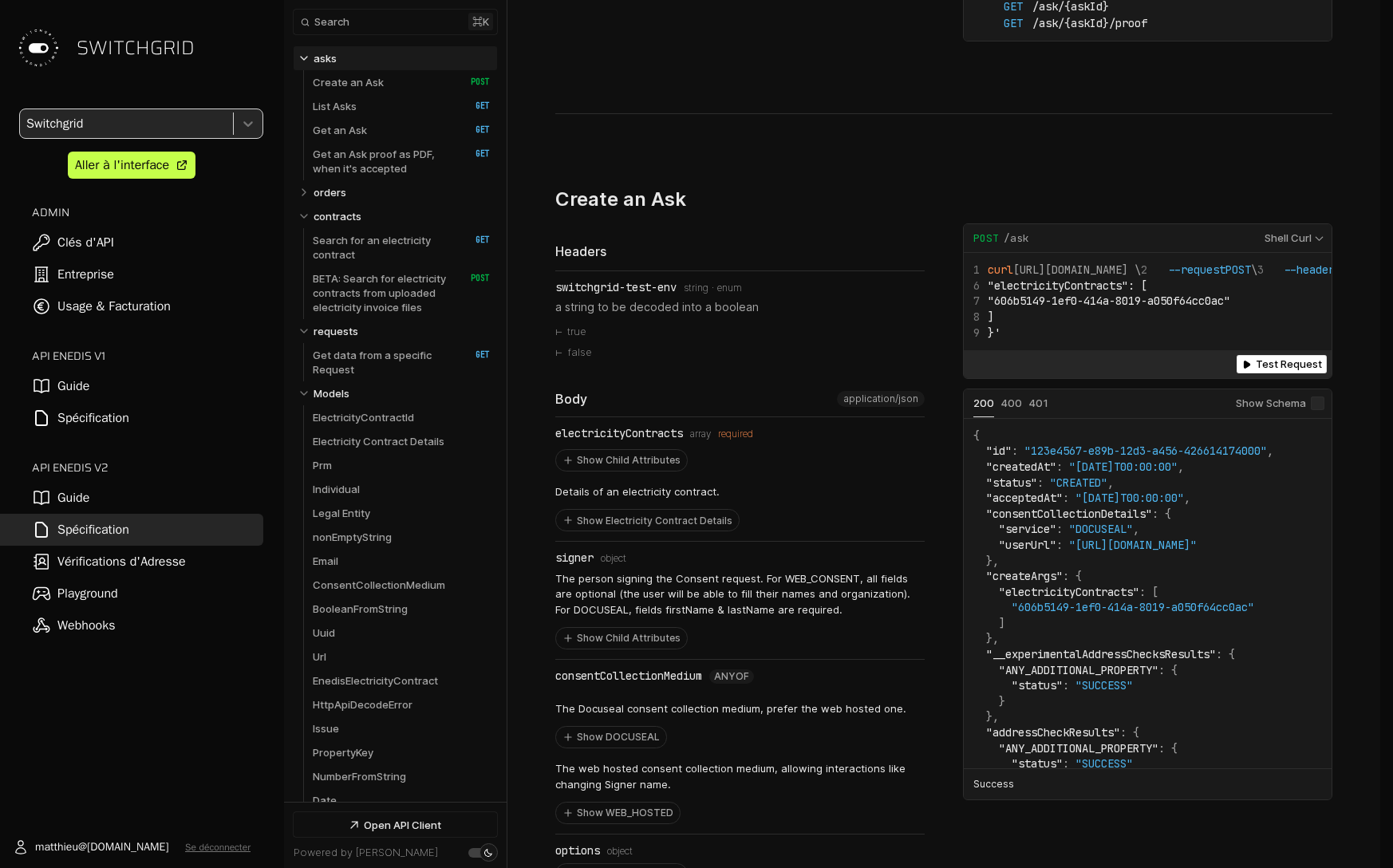 click on "Guide" at bounding box center (132, 498) 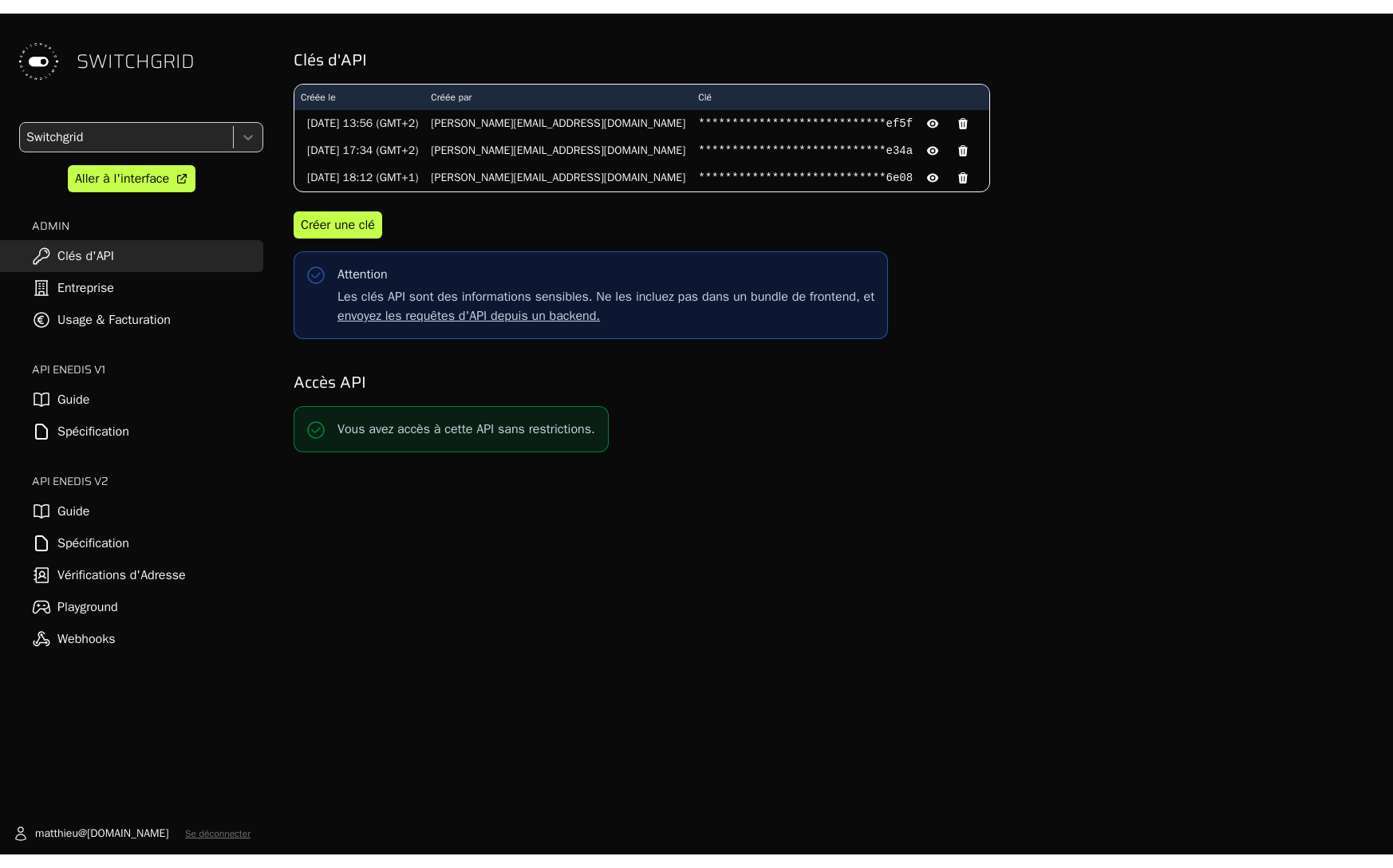 scroll, scrollTop: 0, scrollLeft: 0, axis: both 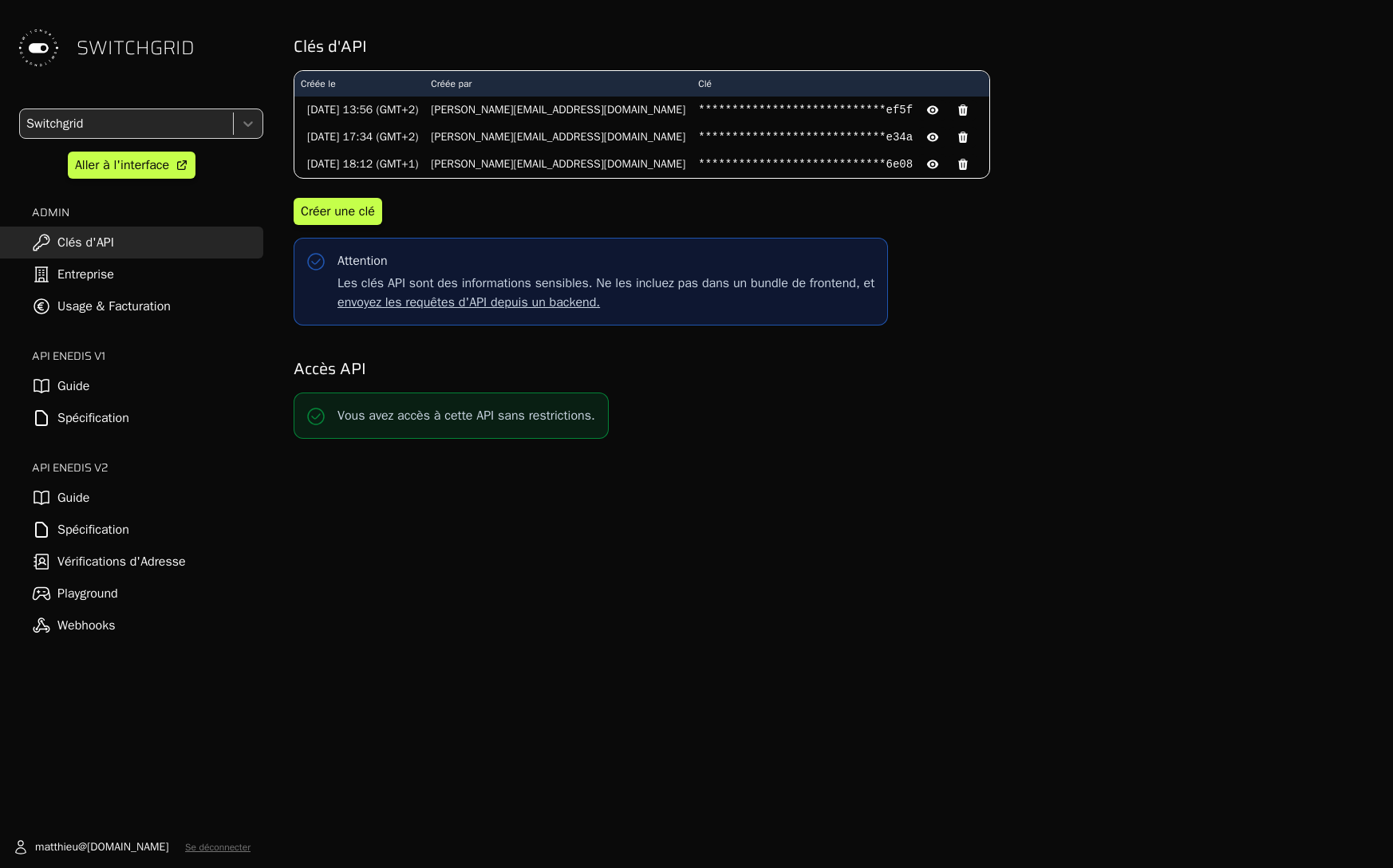 click on "Switchgrid Aller à l'interface ADMIN Clés d'API Entreprise Usage & Facturation API ENEDIS v1 Guide Spécification API ENEDIS v2 Guide Spécification Vérifications d'Adresse Playground Webhooks" at bounding box center (132, 375) 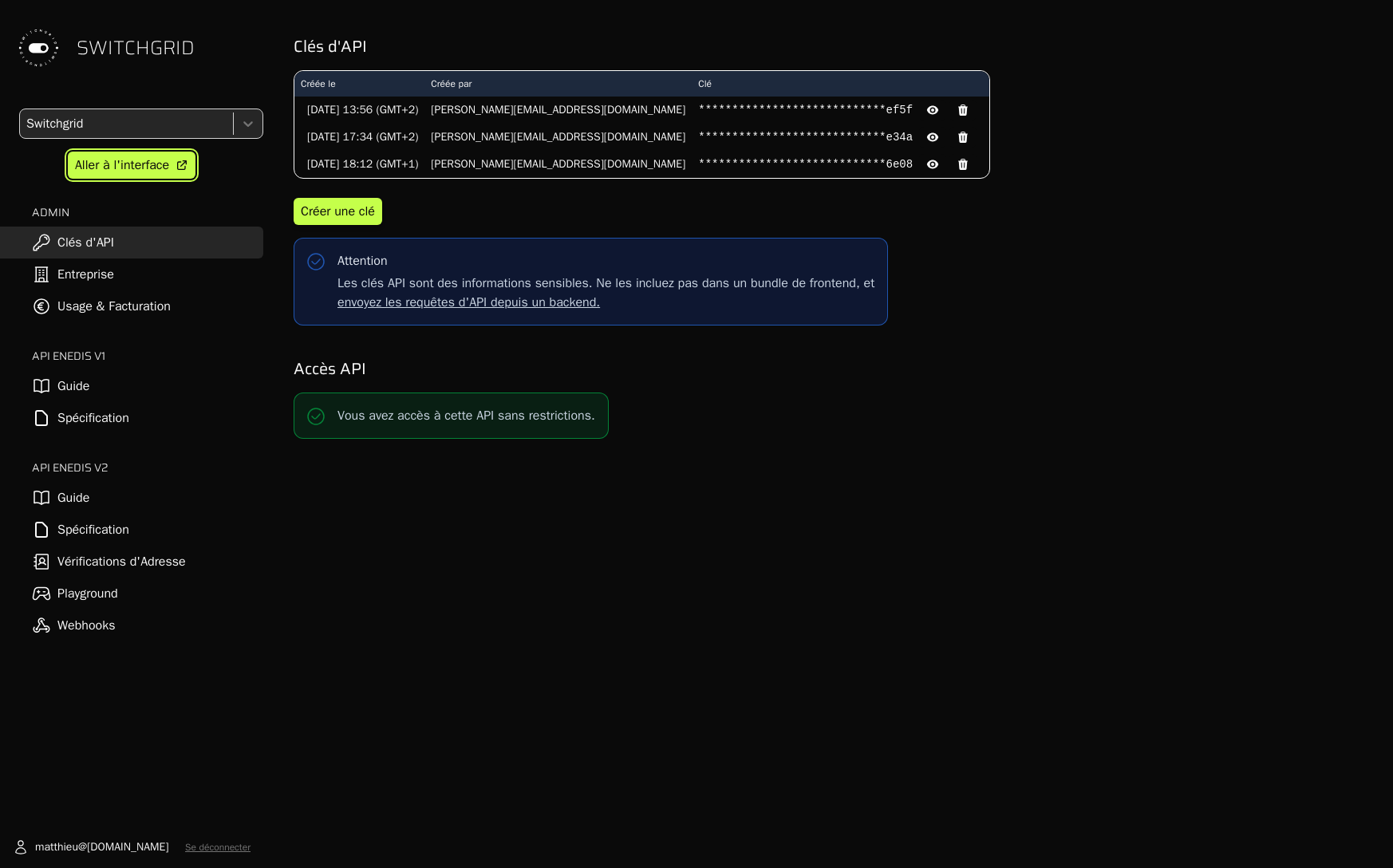 click on "Aller à l'interface" at bounding box center (122, 165) 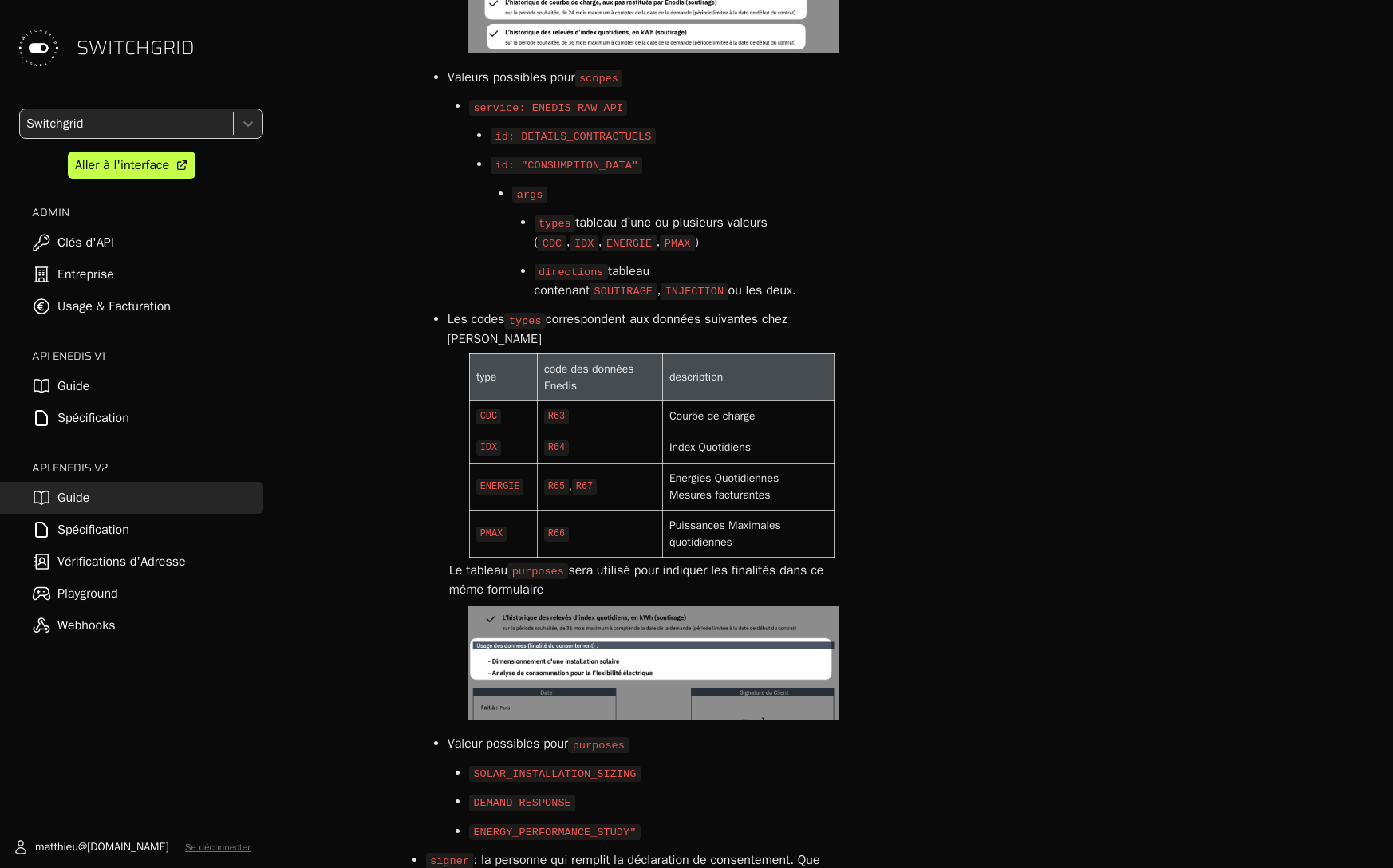 scroll, scrollTop: 5646, scrollLeft: 0, axis: vertical 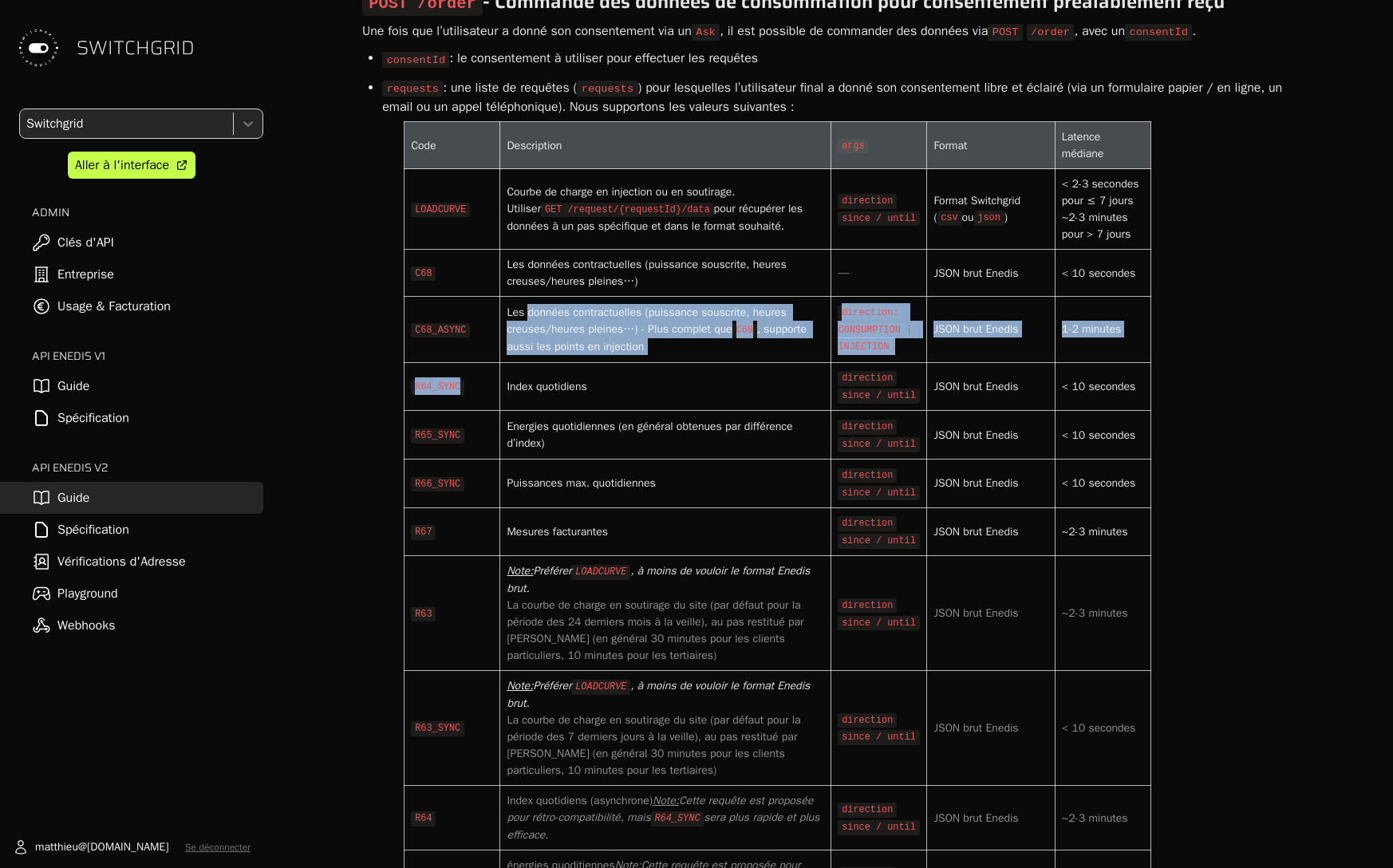 drag, startPoint x: 507, startPoint y: 446, endPoint x: 554, endPoint y: 308, distance: 145.78409 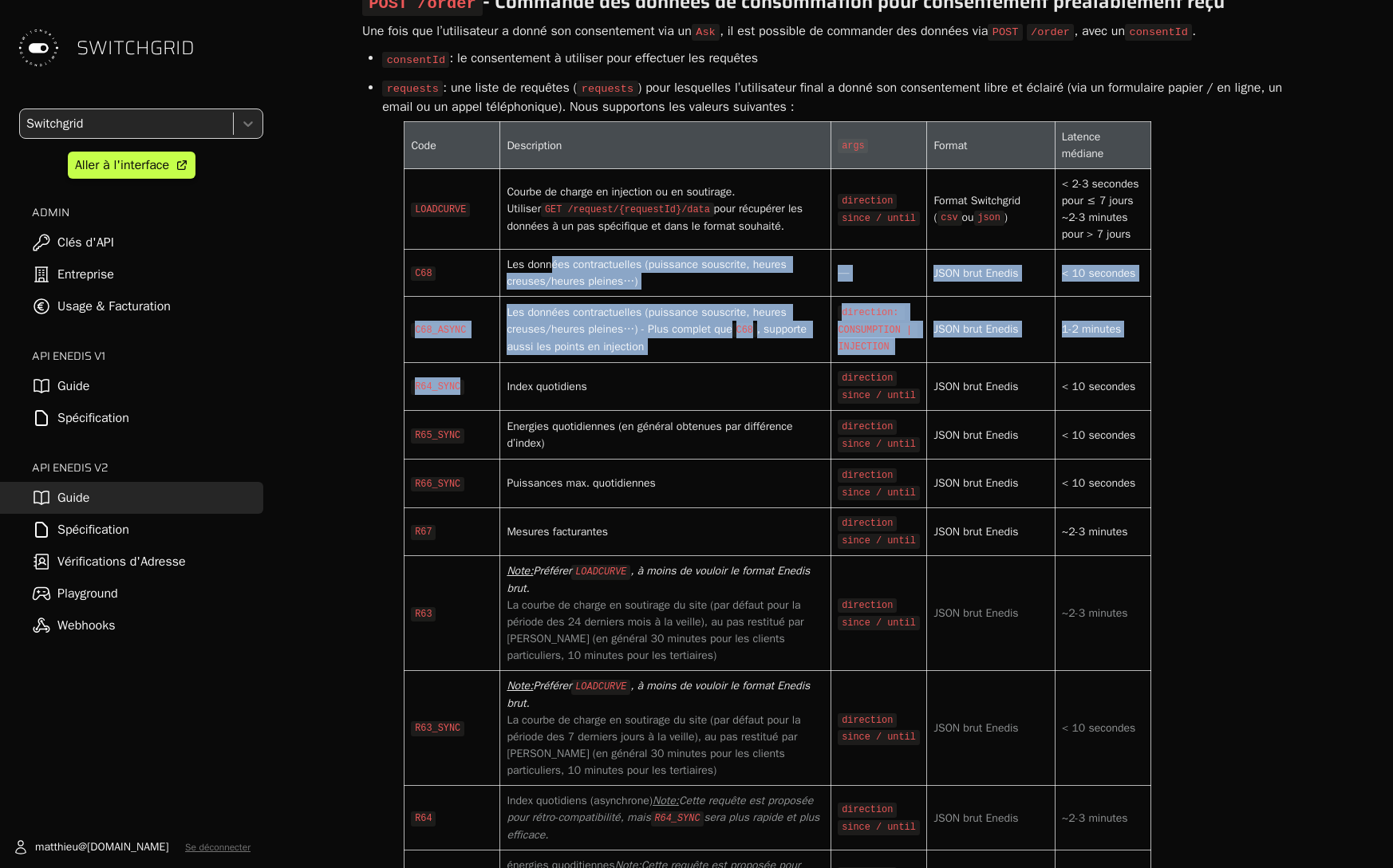 click on "Mesures facturantes" at bounding box center [665, 531] 